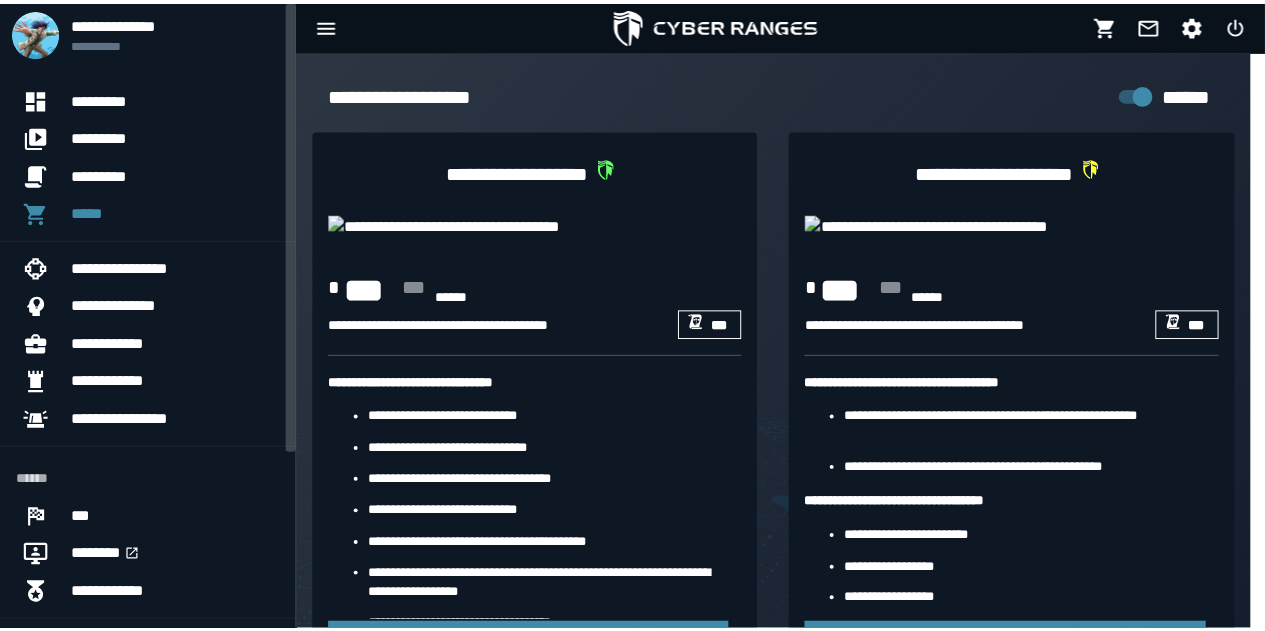 scroll, scrollTop: 0, scrollLeft: 0, axis: both 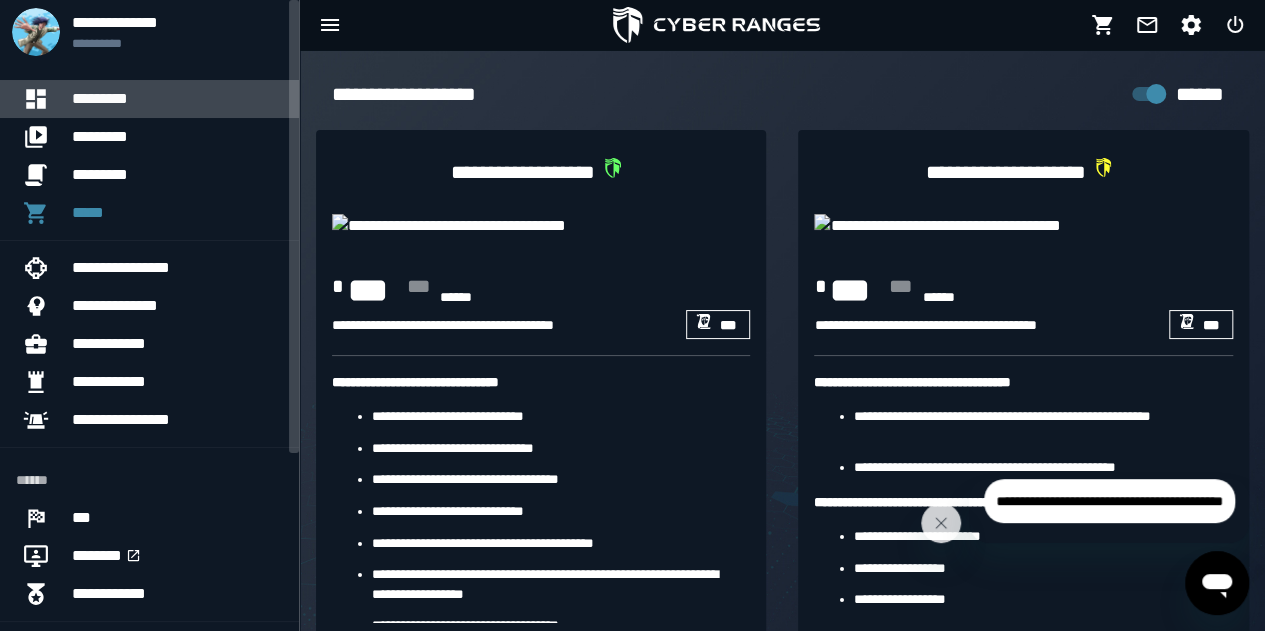 click on "*********" at bounding box center [177, 99] 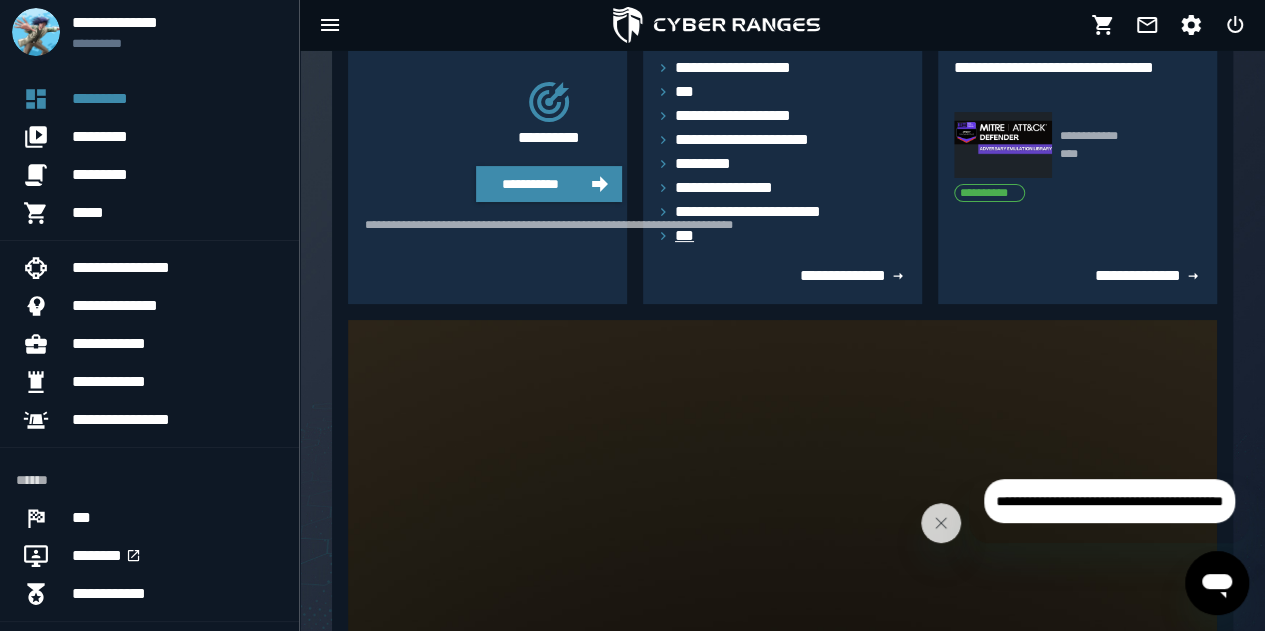 scroll, scrollTop: 167, scrollLeft: 0, axis: vertical 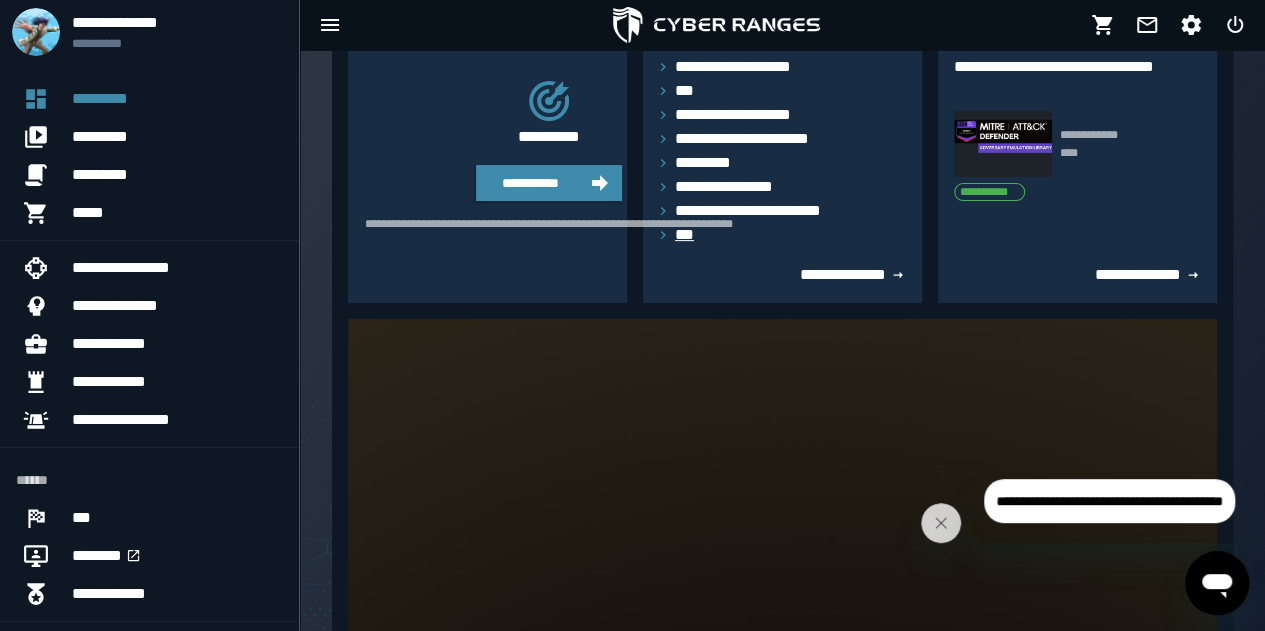 click on "***" at bounding box center [689, 235] 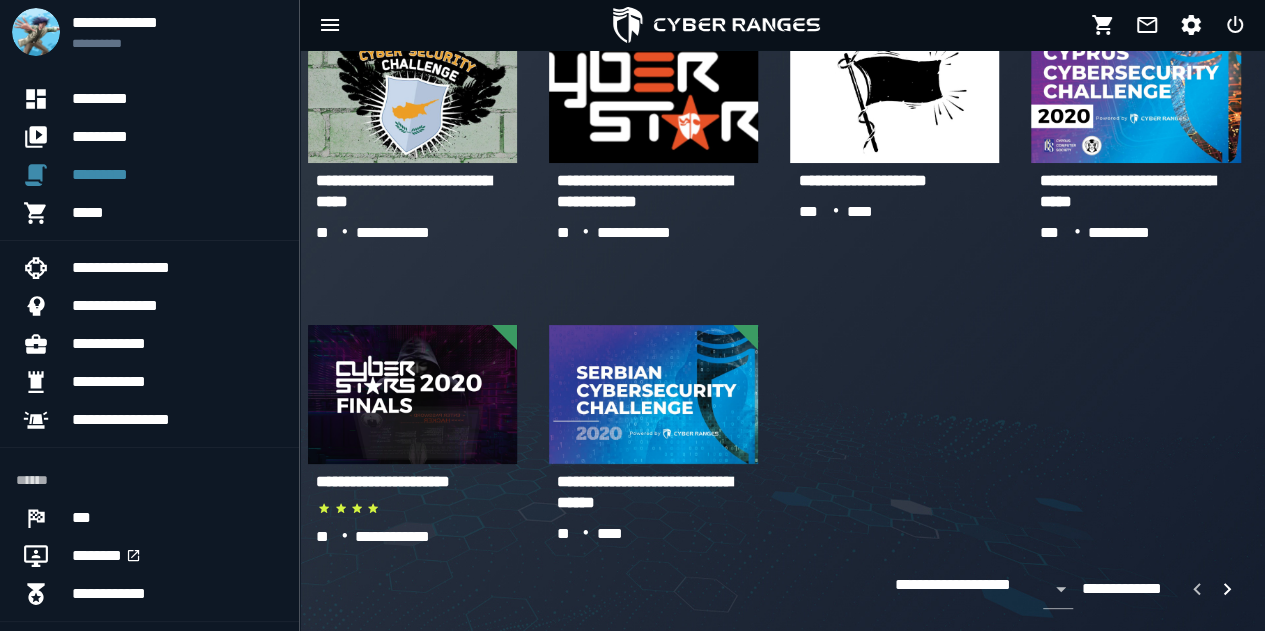 scroll, scrollTop: 465, scrollLeft: 0, axis: vertical 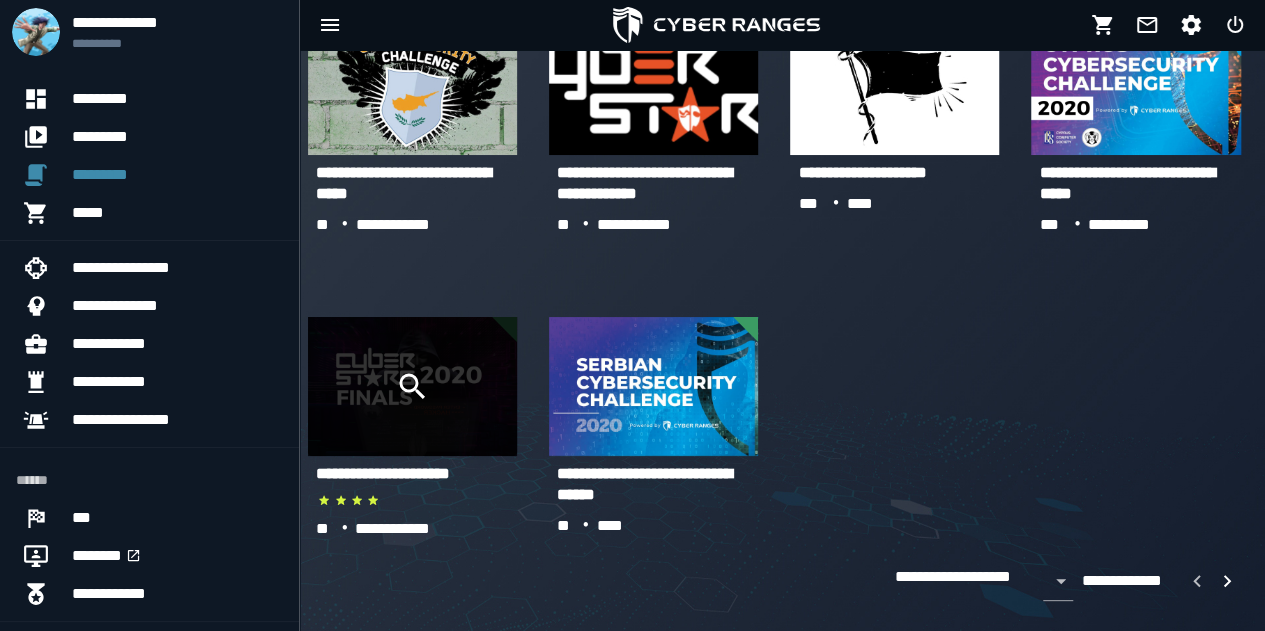 click 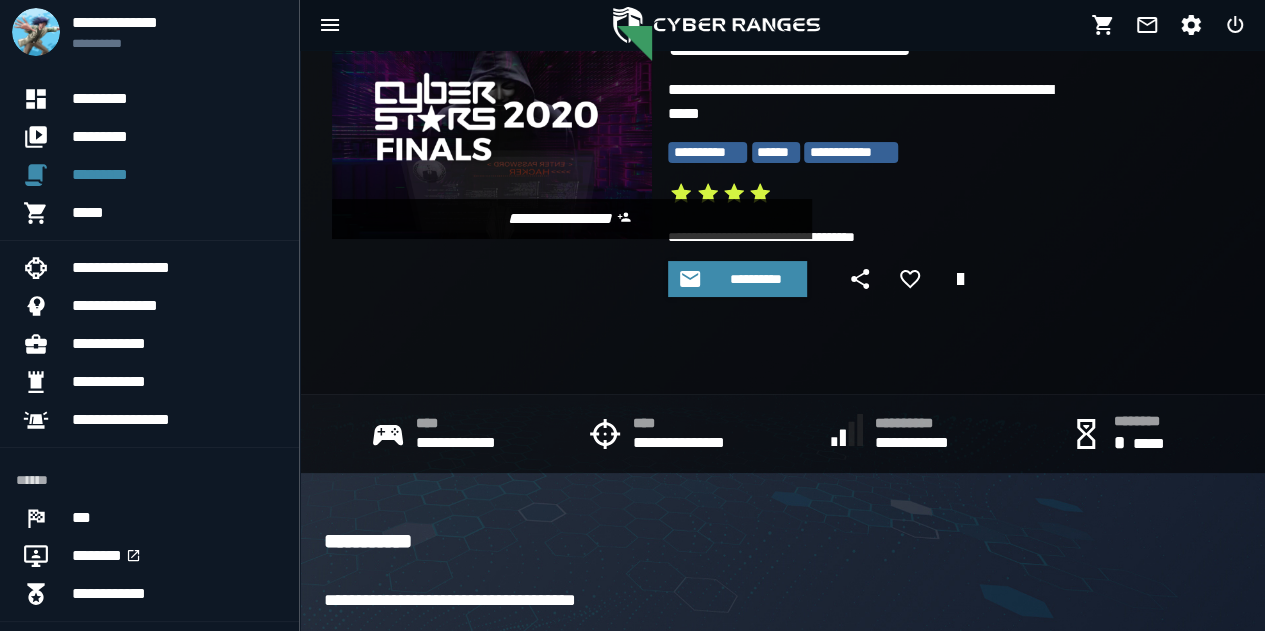scroll, scrollTop: 0, scrollLeft: 0, axis: both 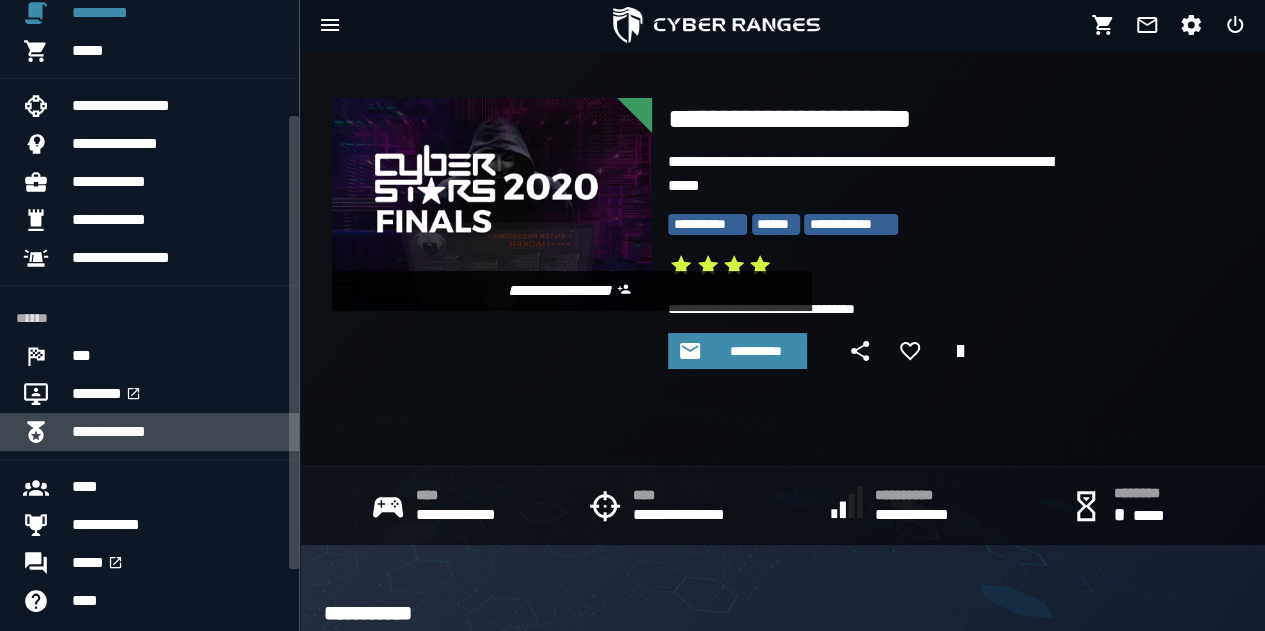 click on "**********" at bounding box center [177, 432] 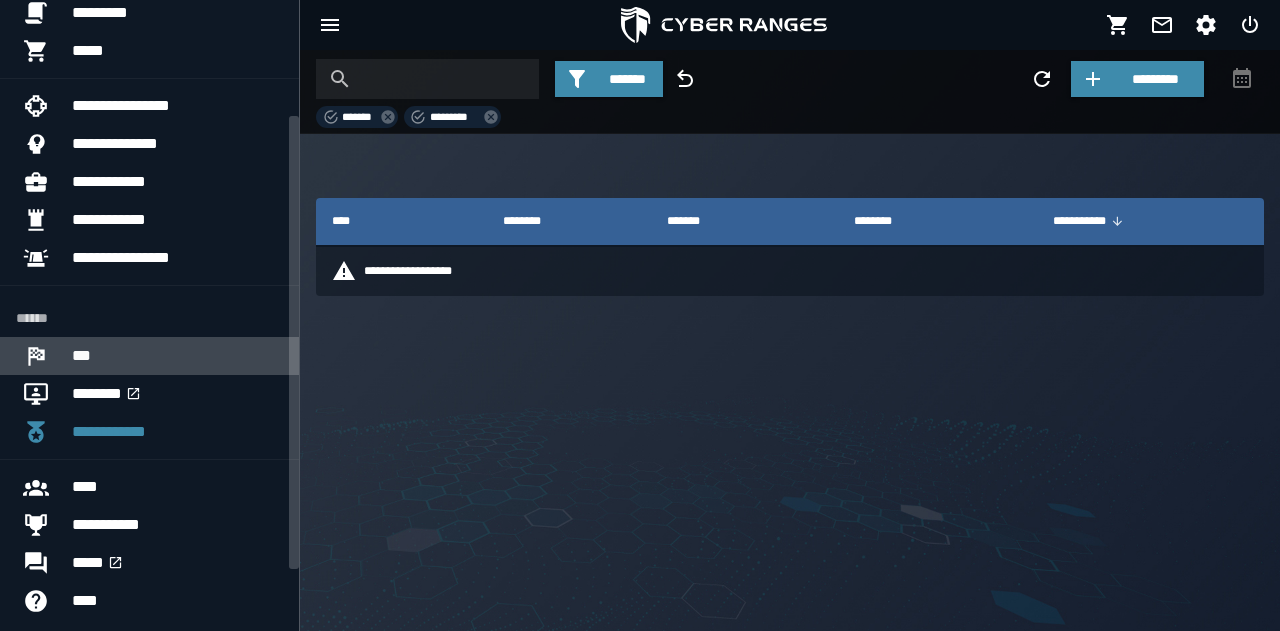 click on "***" at bounding box center [177, 356] 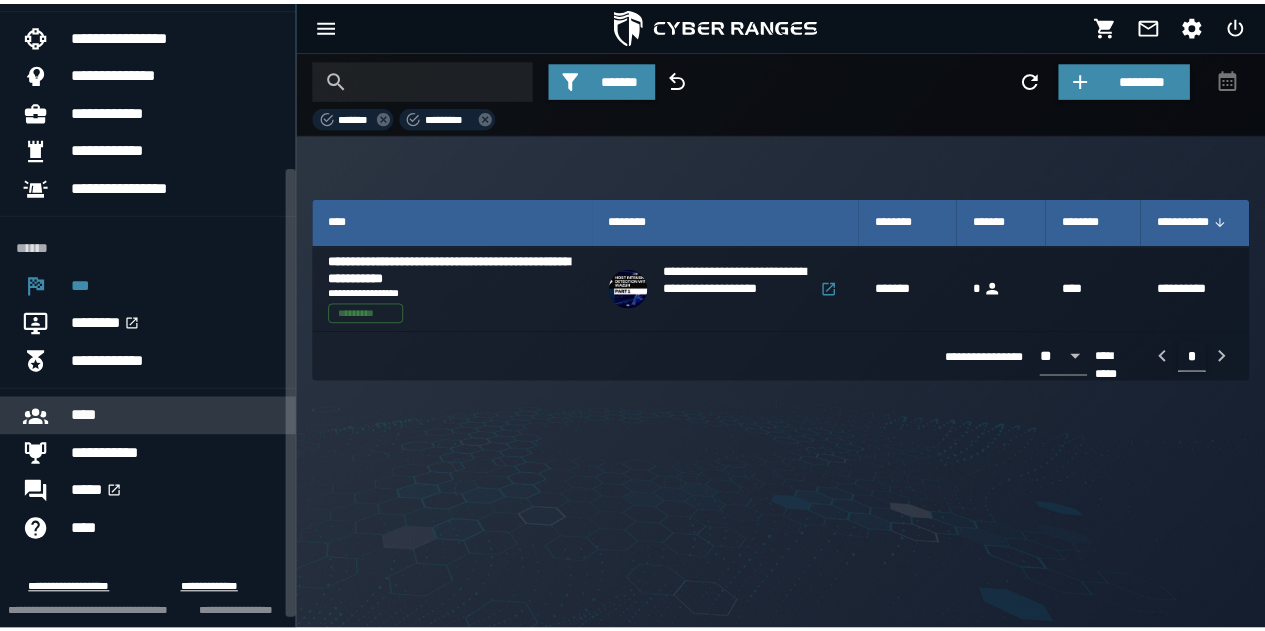 scroll, scrollTop: 229, scrollLeft: 0, axis: vertical 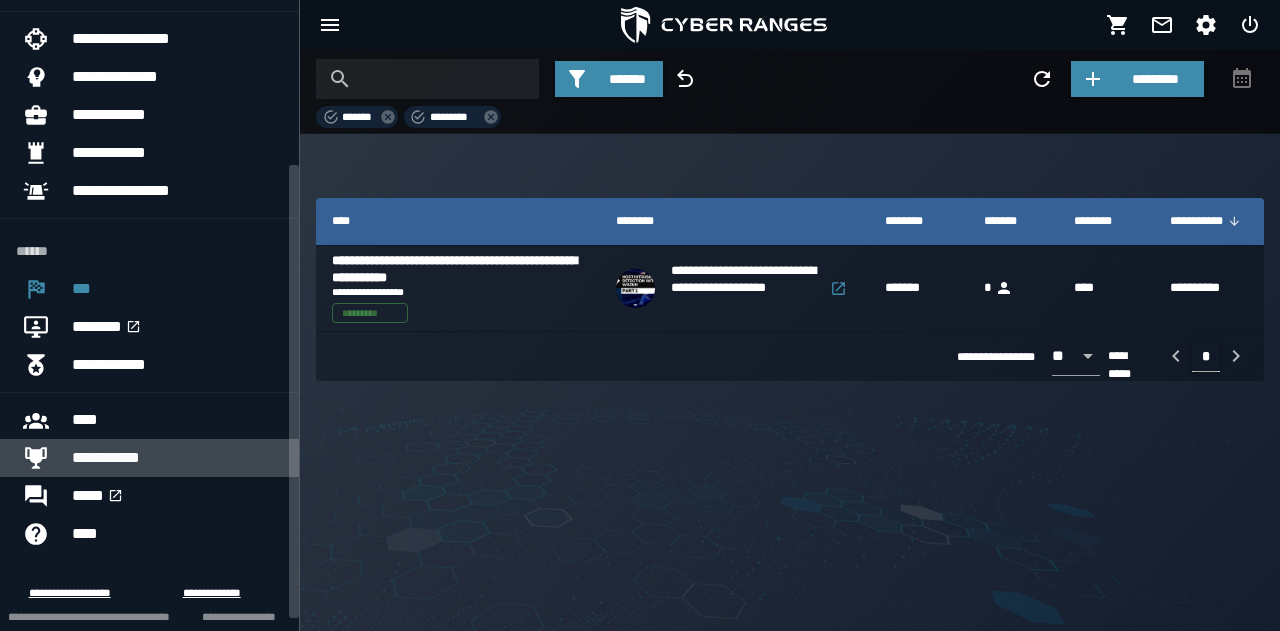click on "**********" at bounding box center [177, 458] 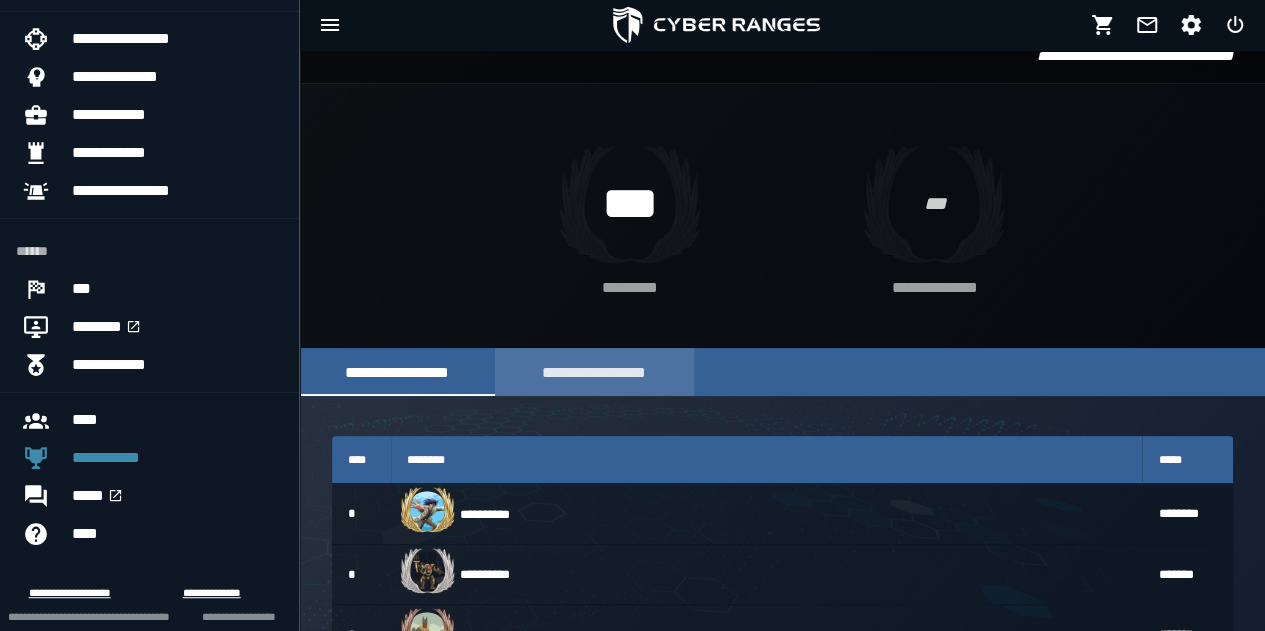 scroll, scrollTop: 21, scrollLeft: 0, axis: vertical 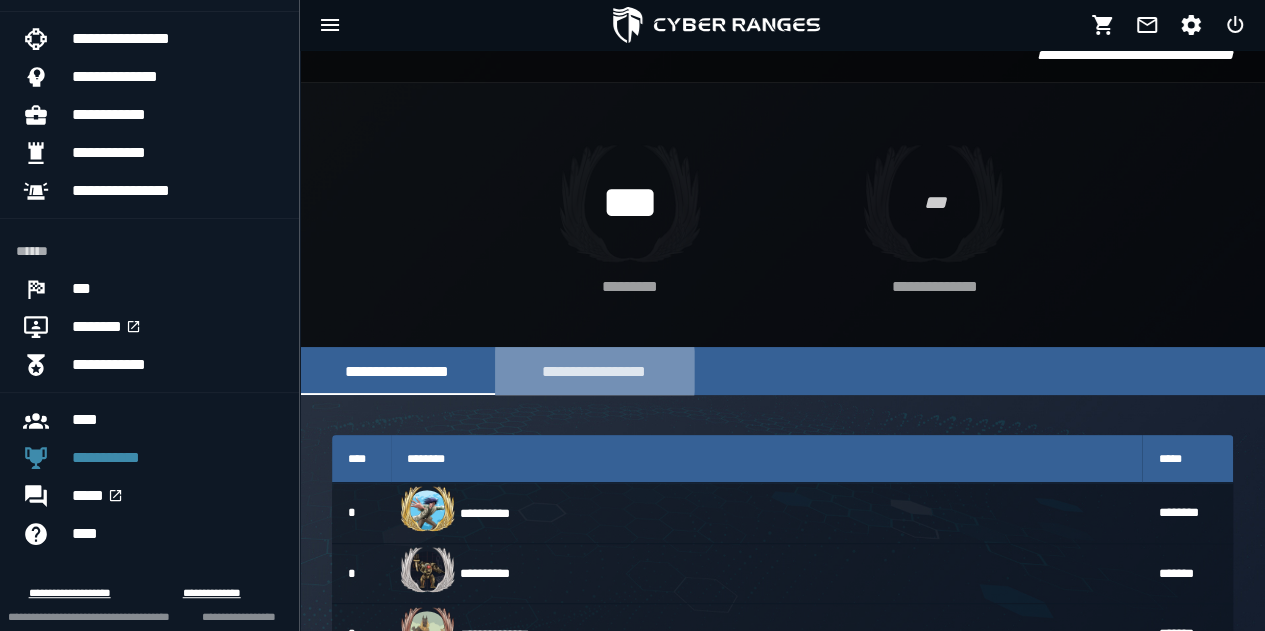 click on "**********" at bounding box center (594, 371) 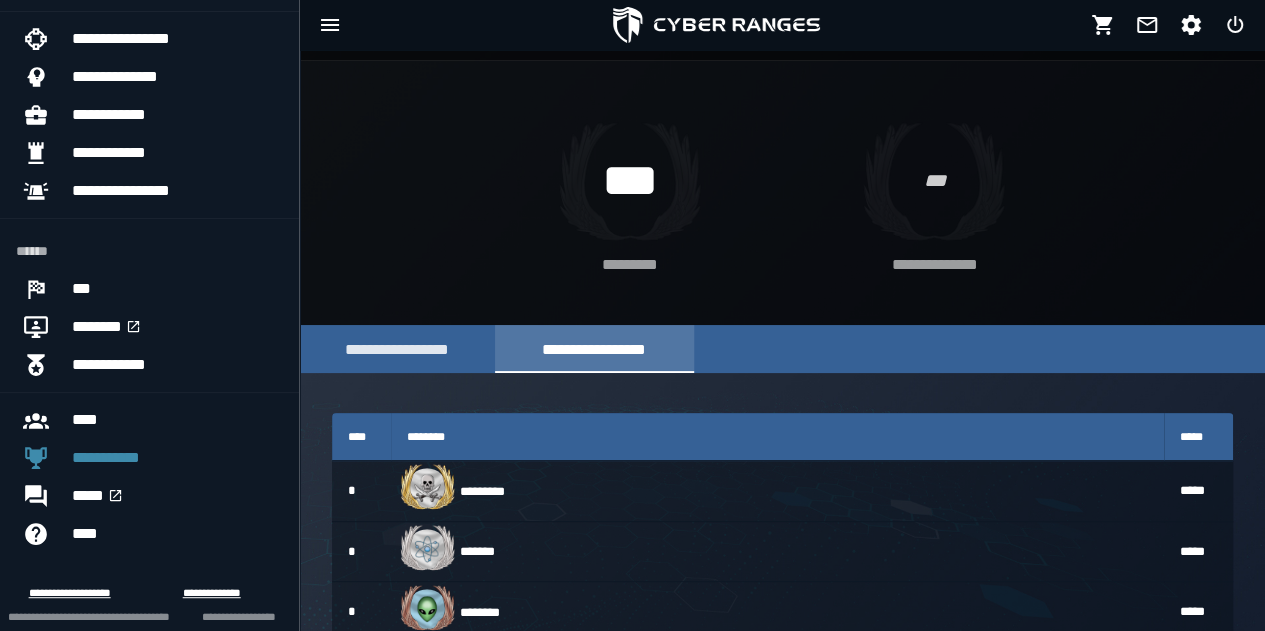 scroll, scrollTop: 44, scrollLeft: 0, axis: vertical 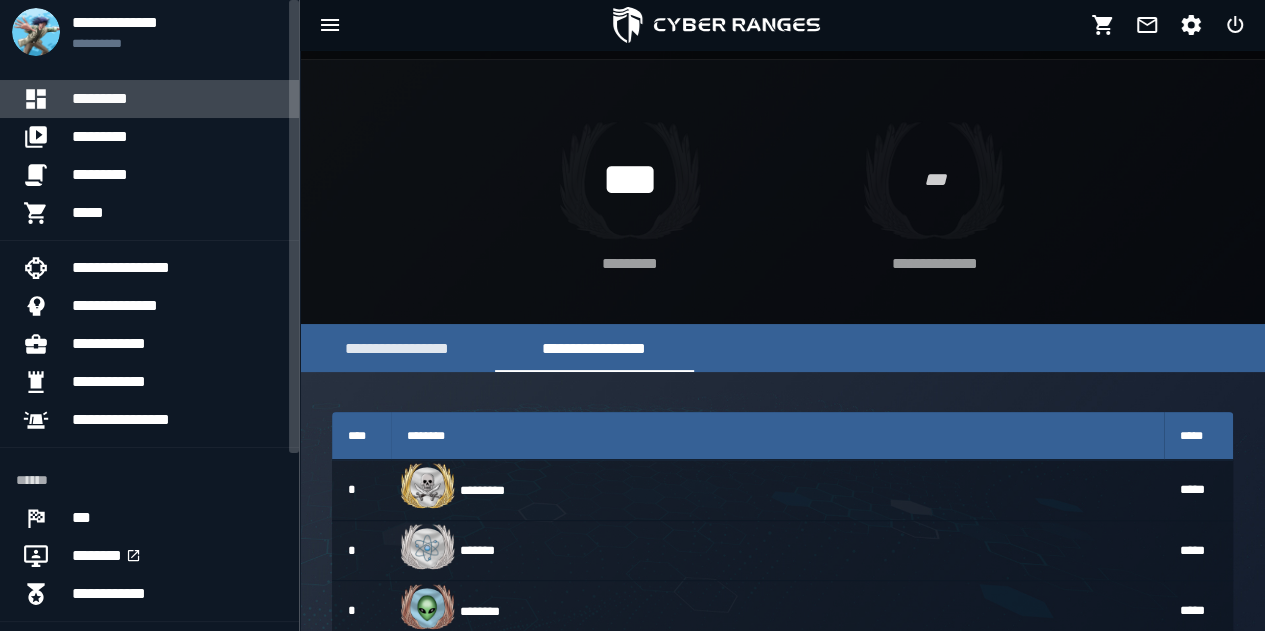 click on "*********" at bounding box center (177, 99) 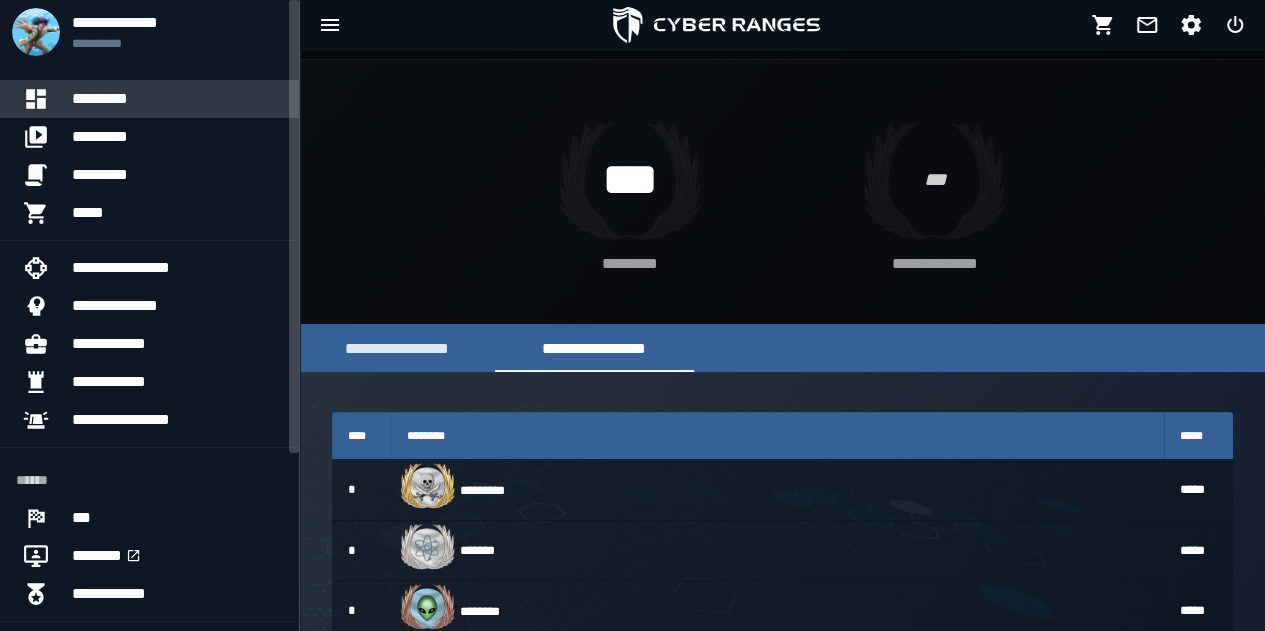 scroll, scrollTop: 0, scrollLeft: 0, axis: both 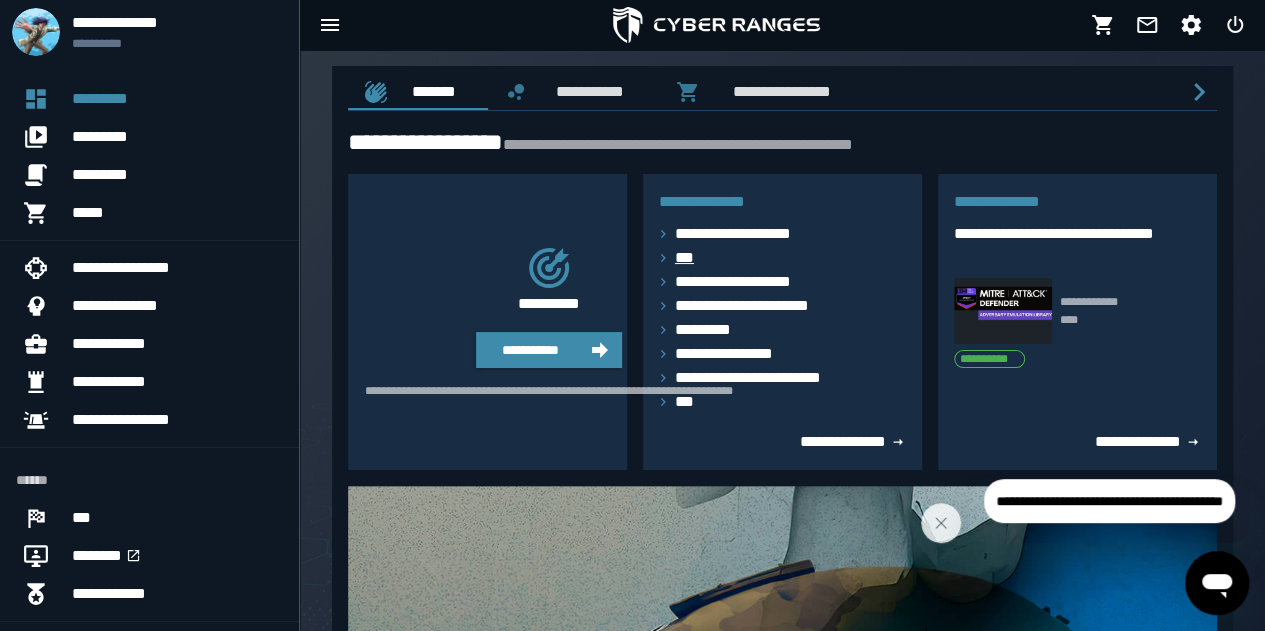 click on "***" at bounding box center [690, 258] 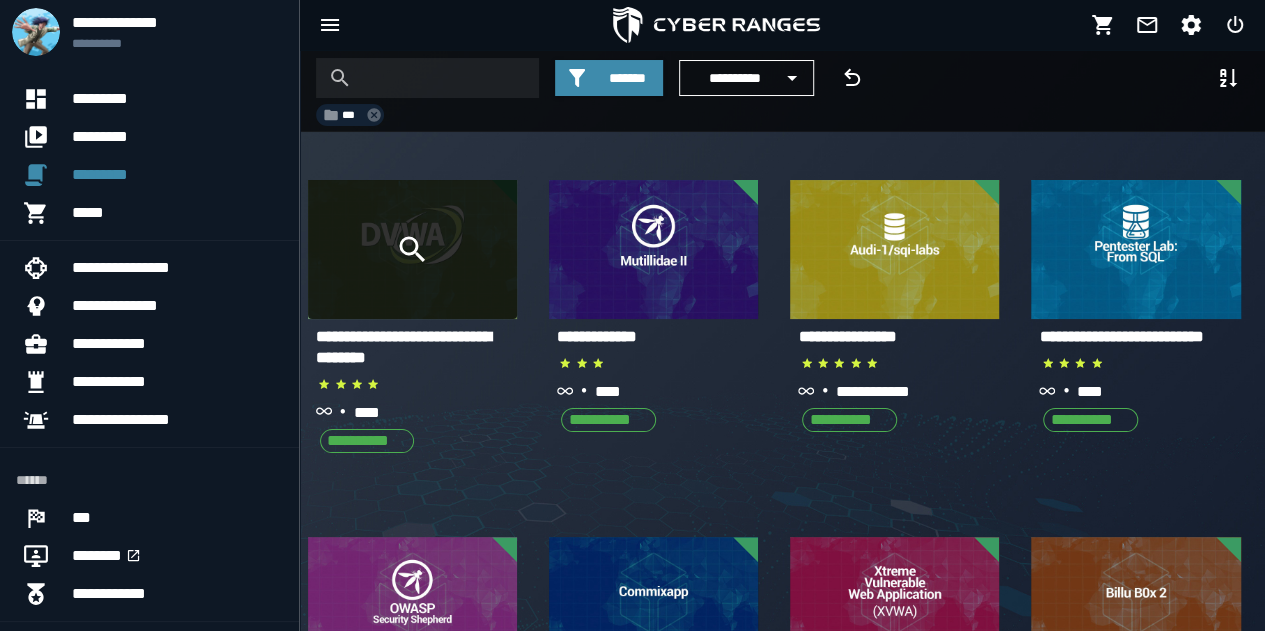 click 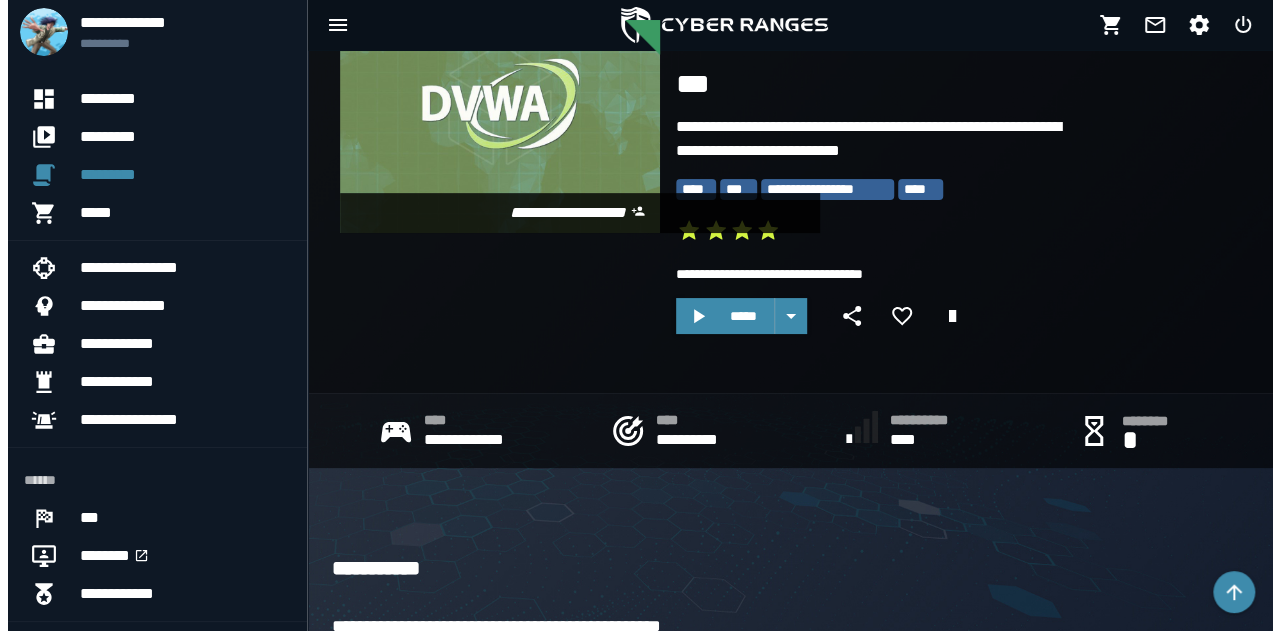 scroll, scrollTop: 0, scrollLeft: 0, axis: both 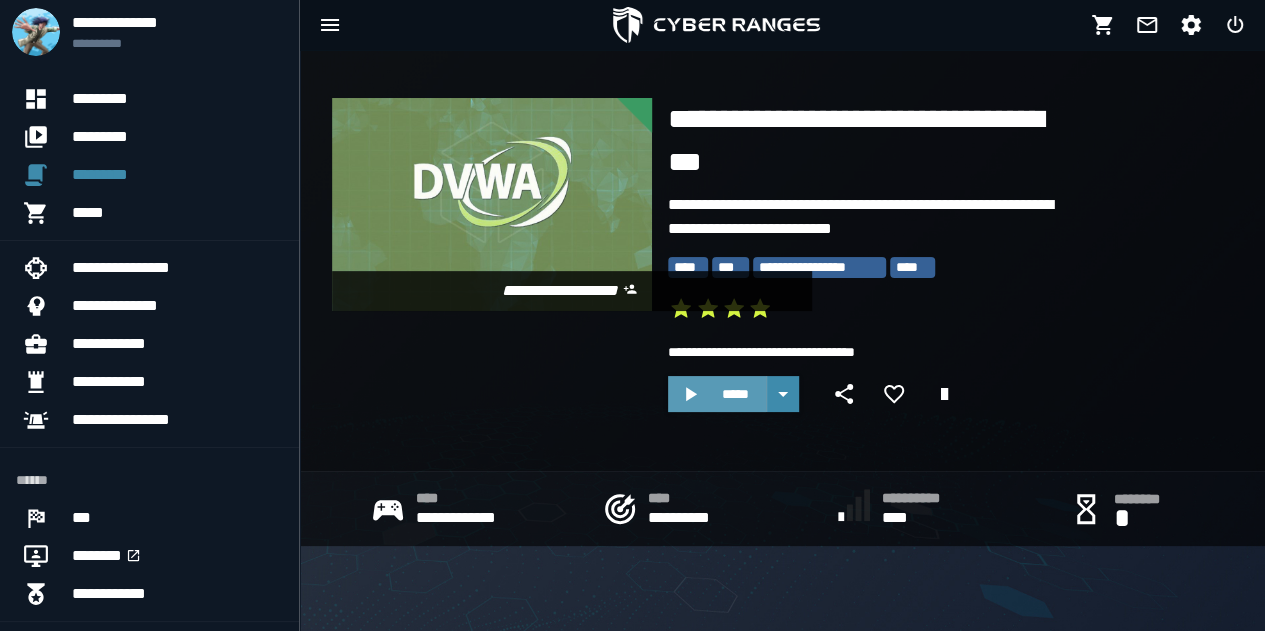 click 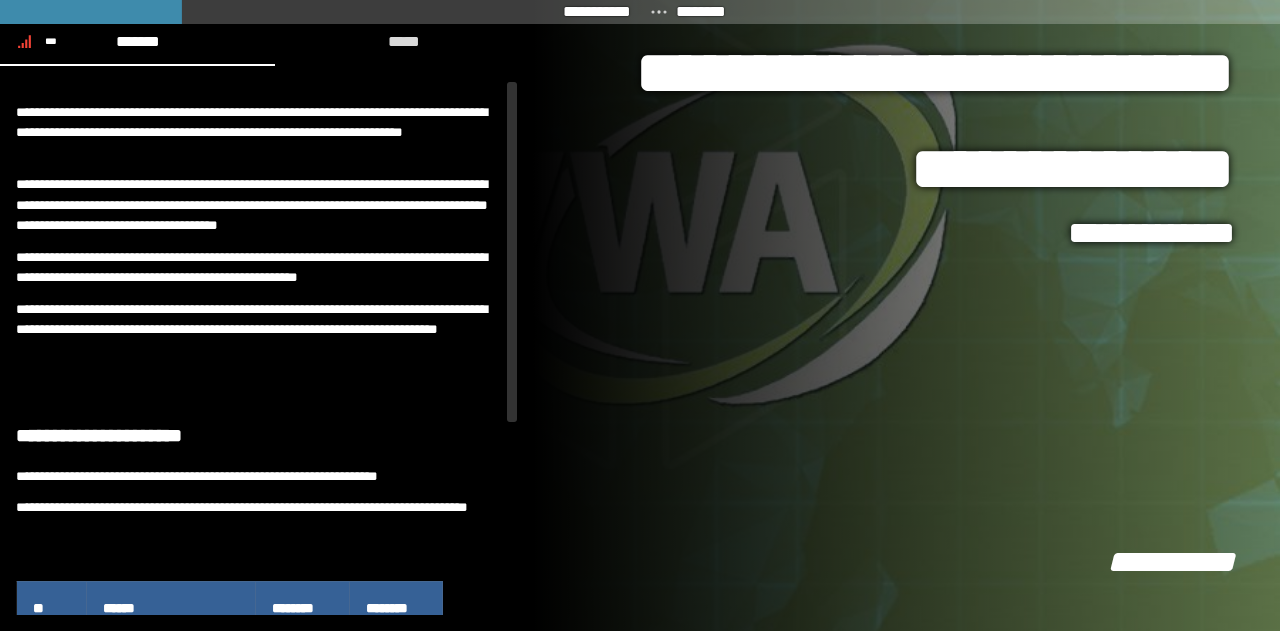 scroll, scrollTop: 0, scrollLeft: 0, axis: both 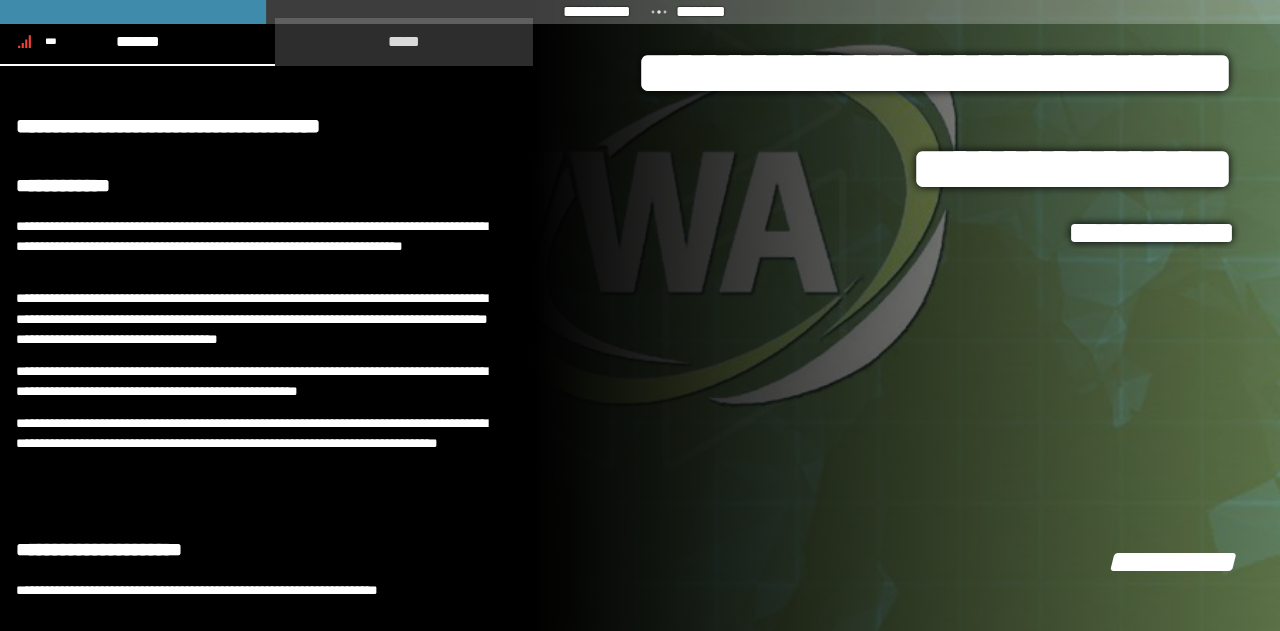 click on "*****" at bounding box center [404, 41] 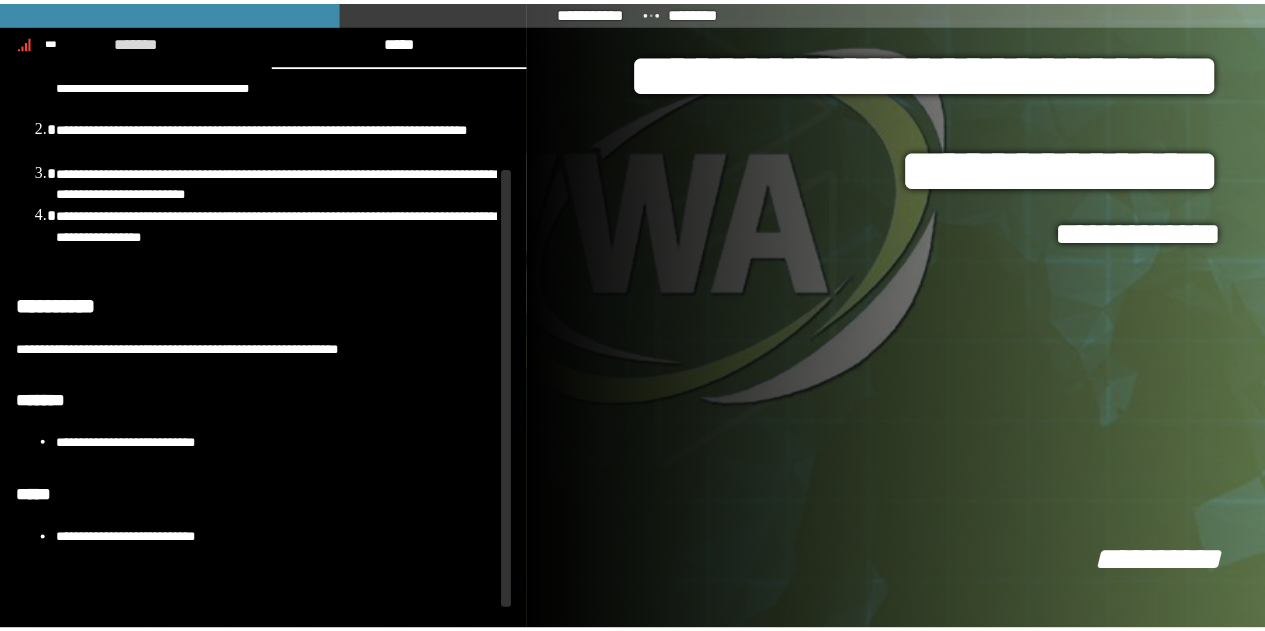 scroll, scrollTop: 0, scrollLeft: 0, axis: both 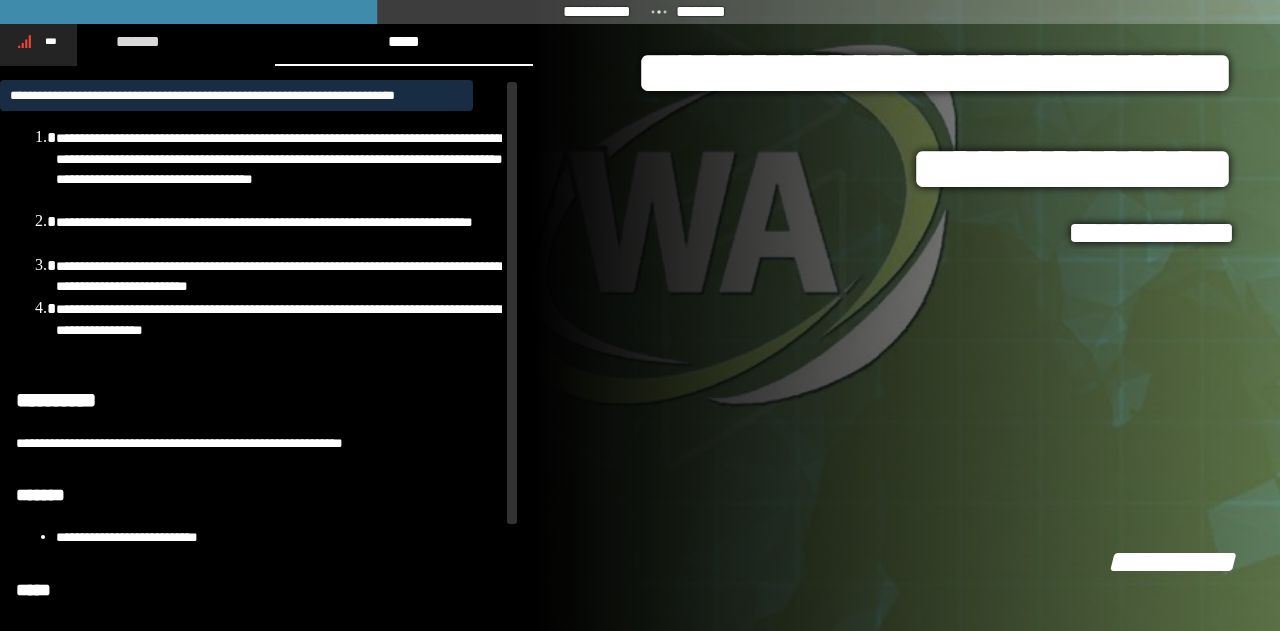 click on "***" at bounding box center [38, 42] 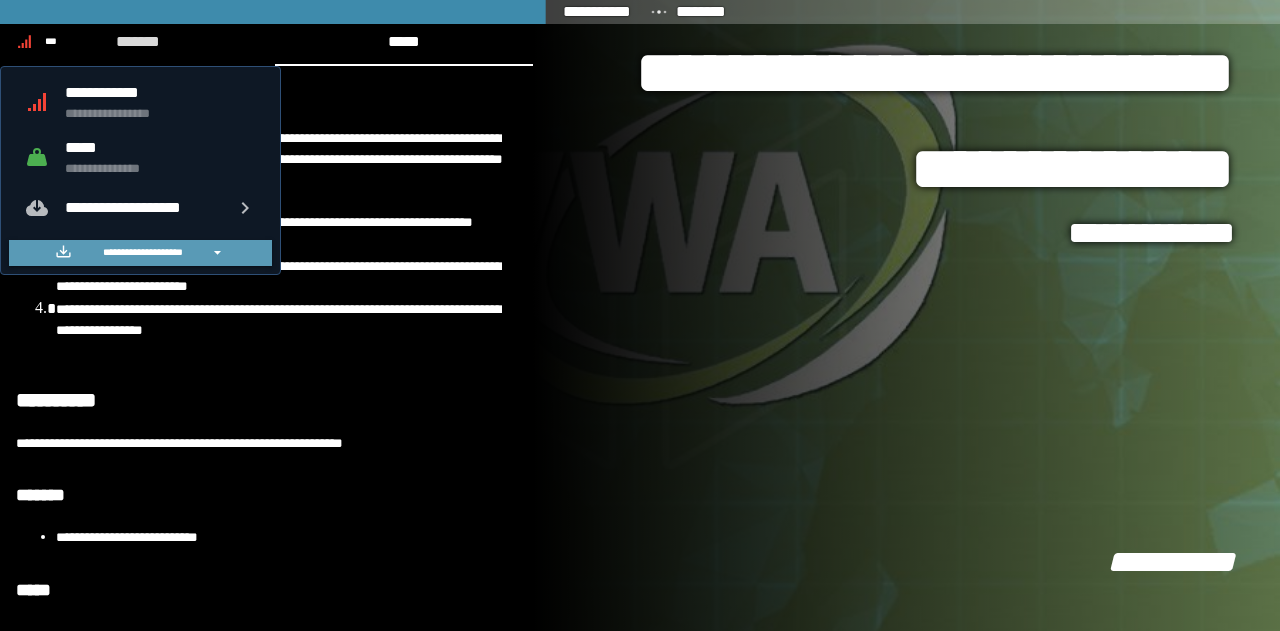 click 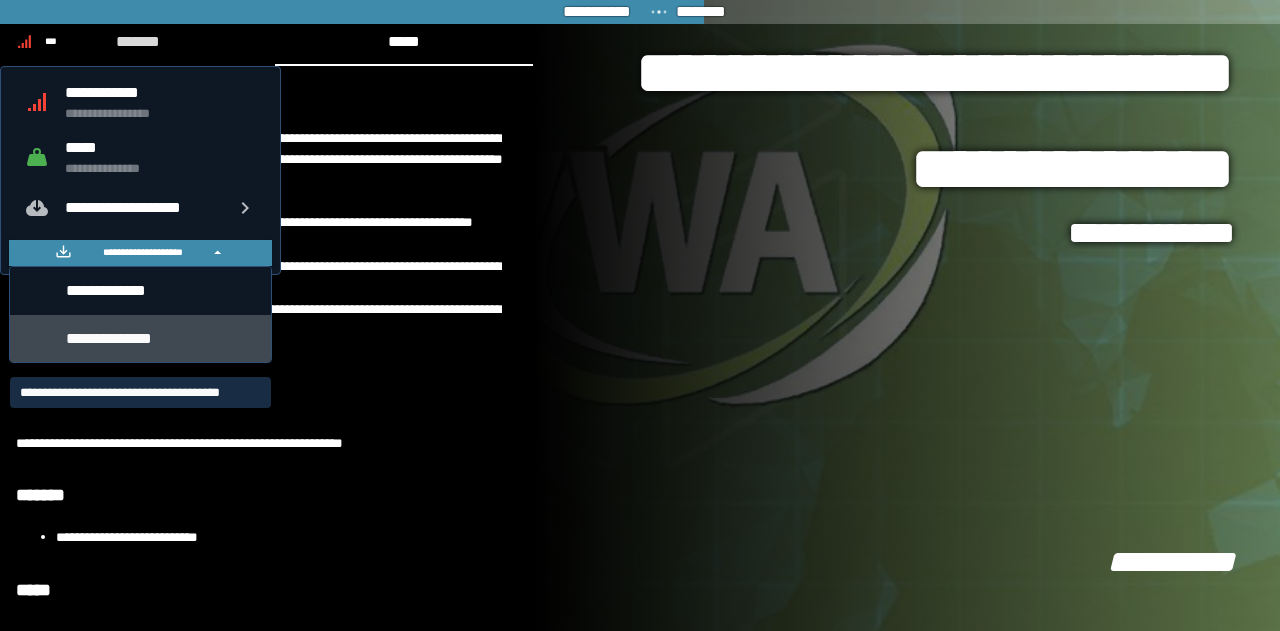 click on "**********" at bounding box center [161, 338] 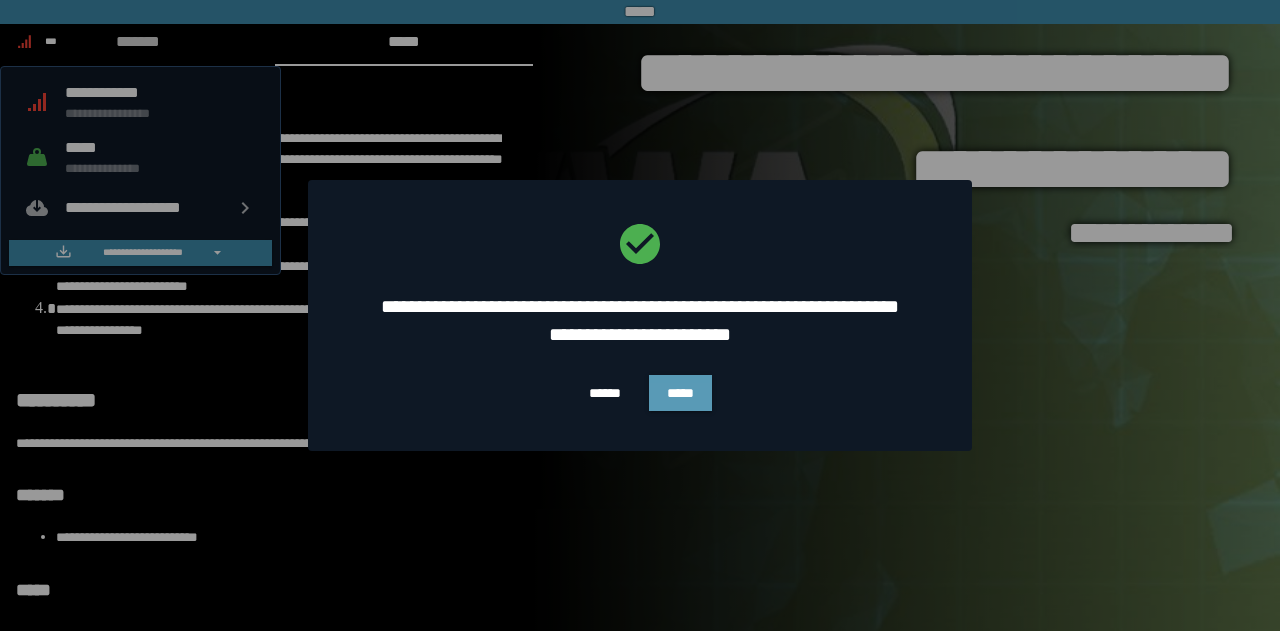click on "*****" at bounding box center [680, 393] 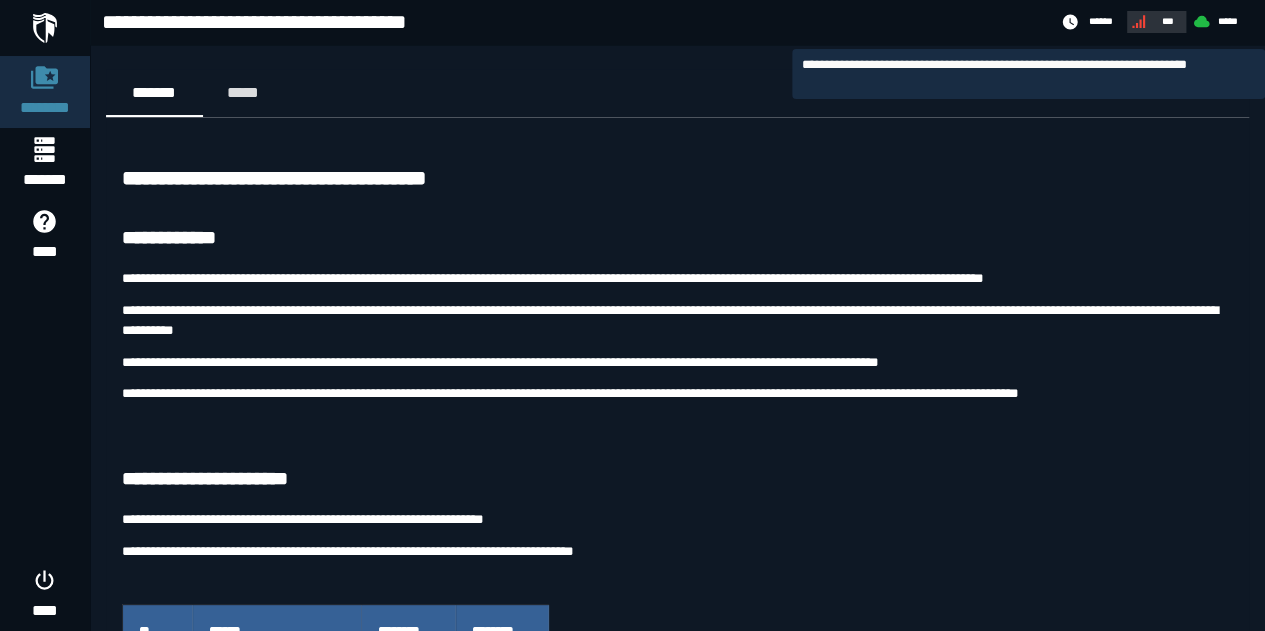 click 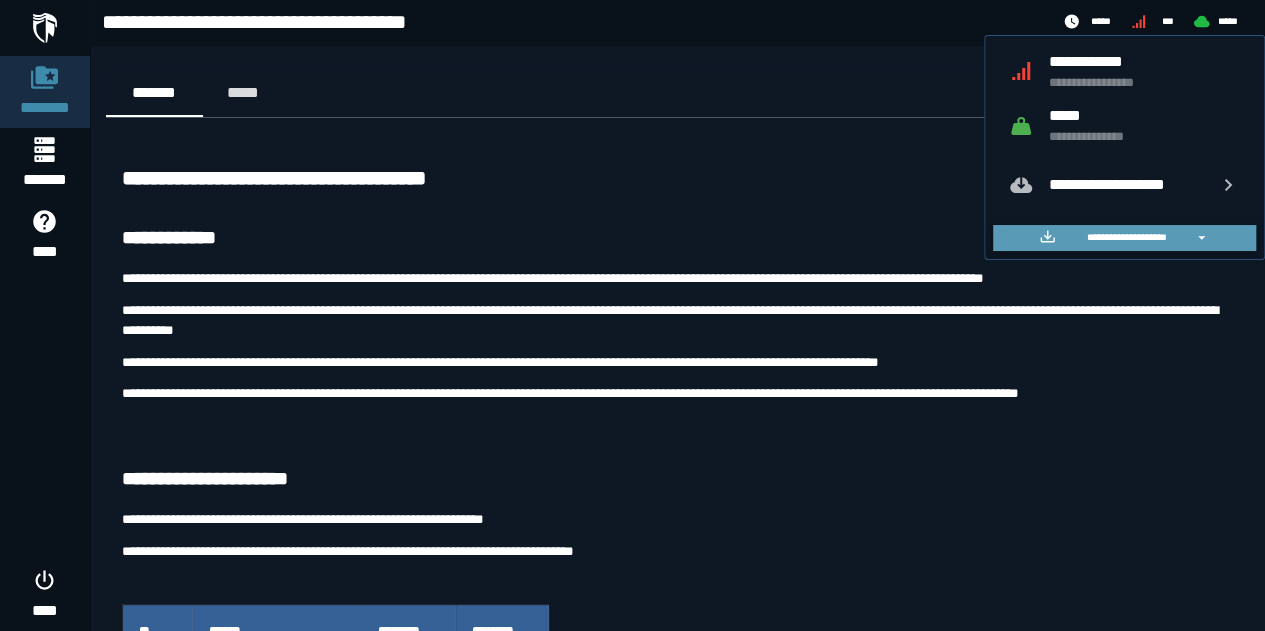 click on "**********" at bounding box center [1126, 237] 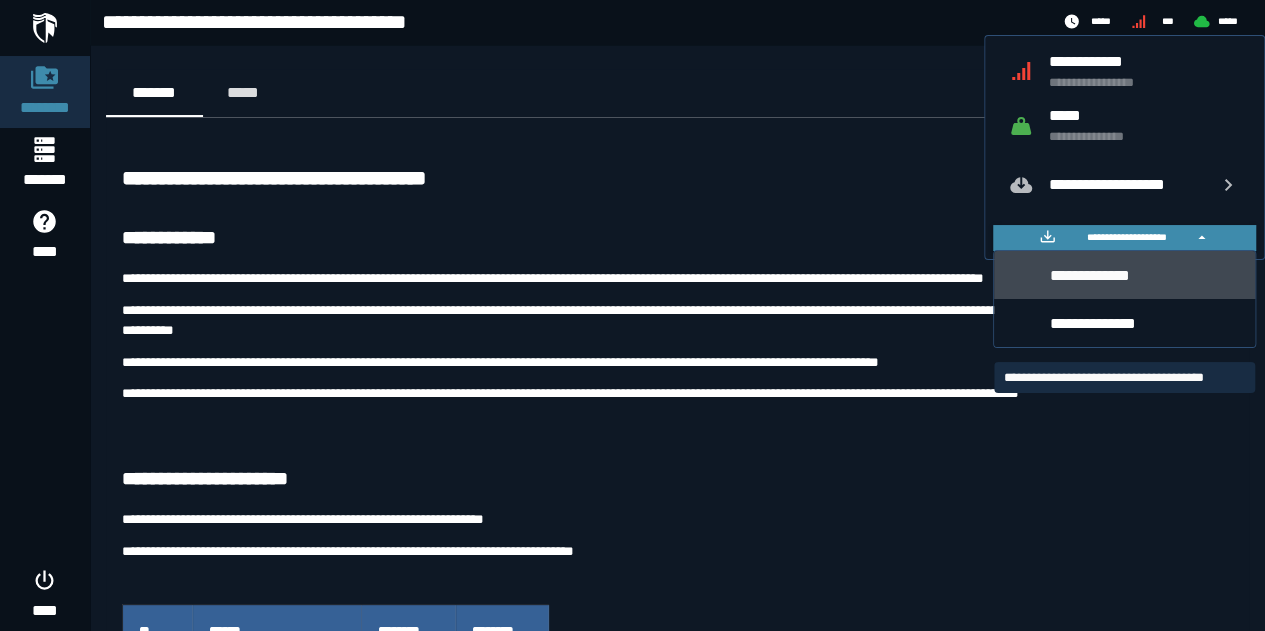 click on "**********" at bounding box center [1145, 275] 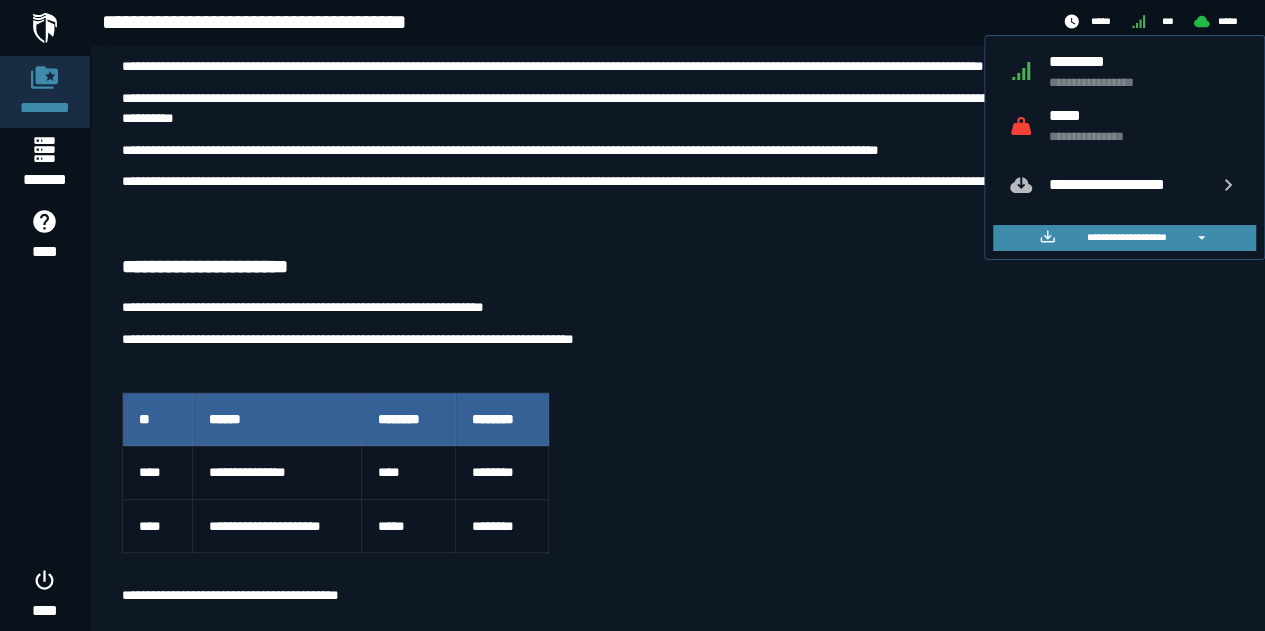 scroll, scrollTop: 0, scrollLeft: 0, axis: both 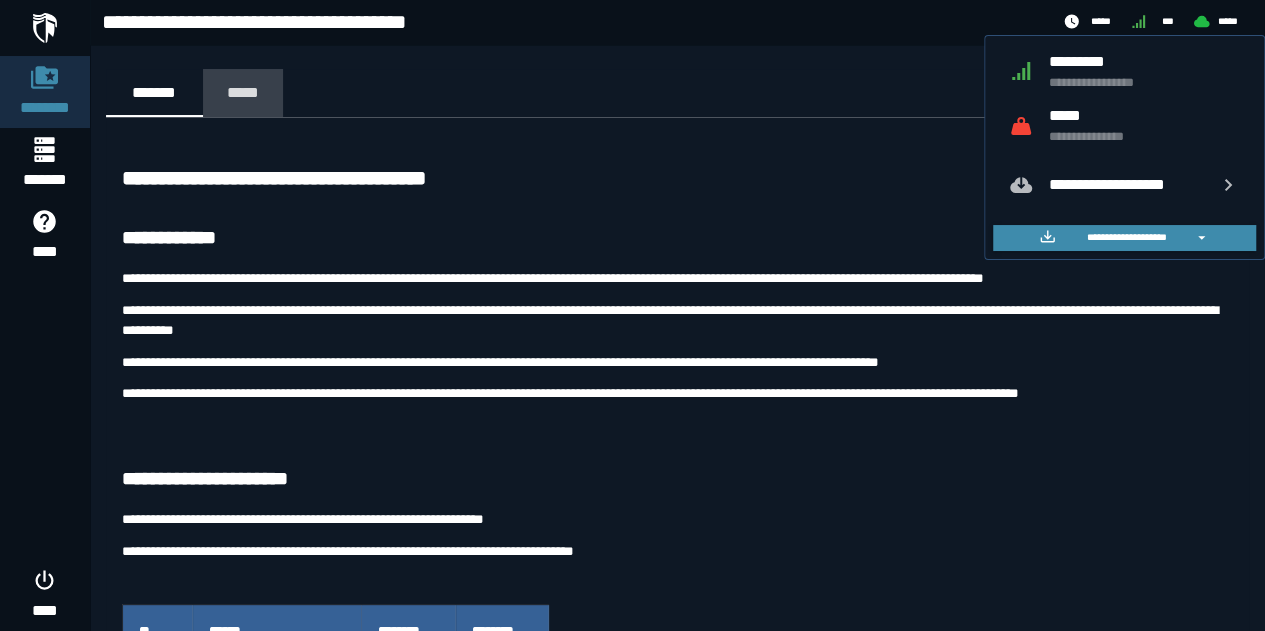 click on "*****" at bounding box center (243, 92) 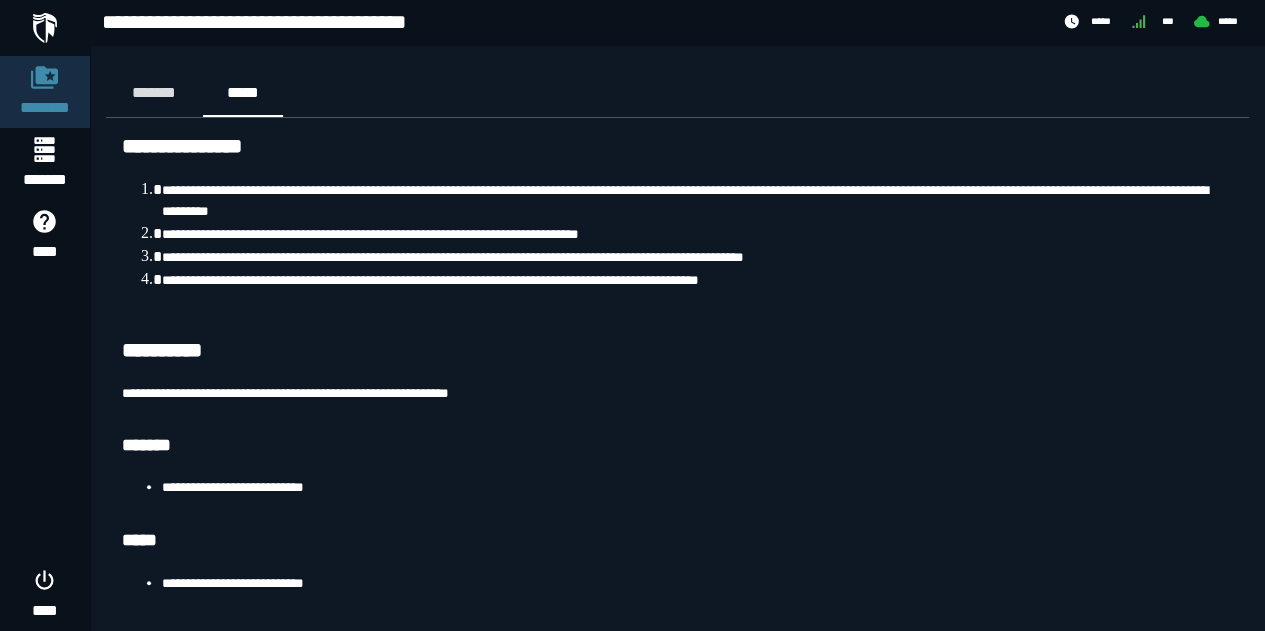 scroll, scrollTop: 59, scrollLeft: 0, axis: vertical 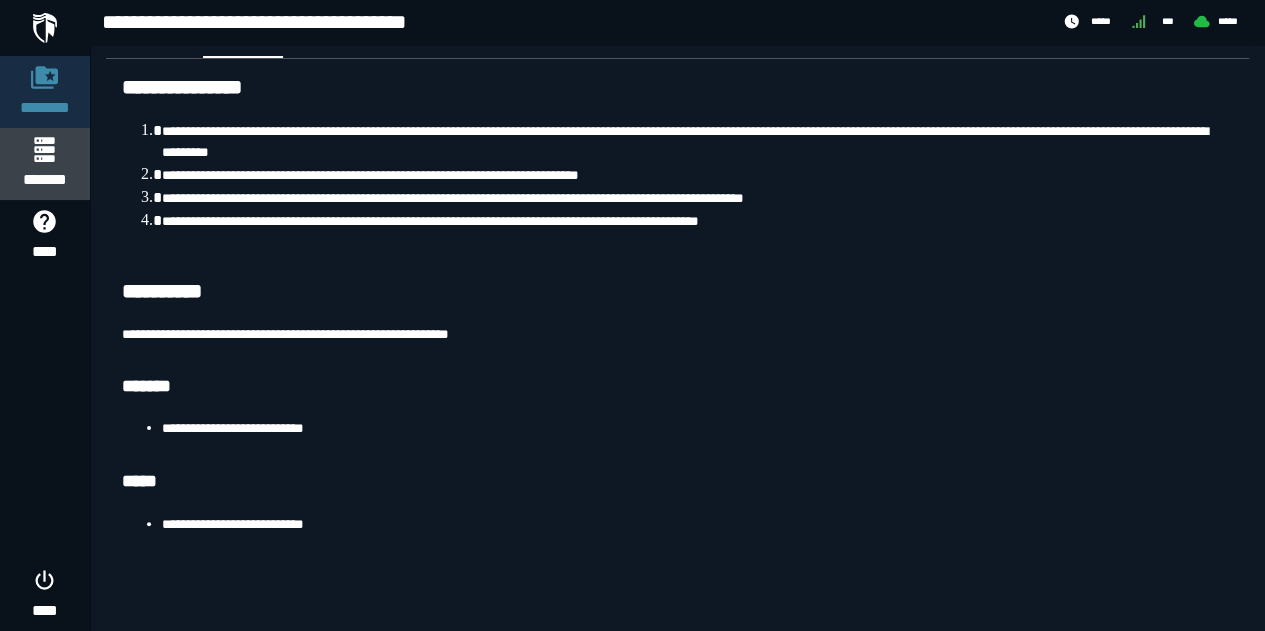 click 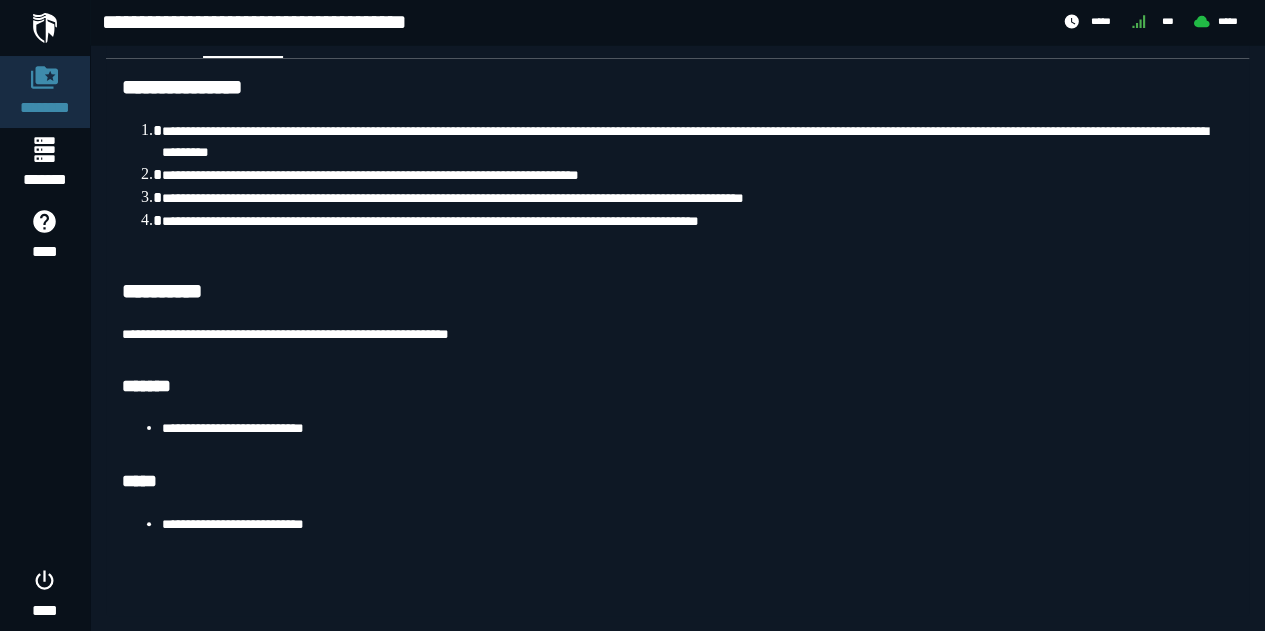 scroll, scrollTop: 0, scrollLeft: 0, axis: both 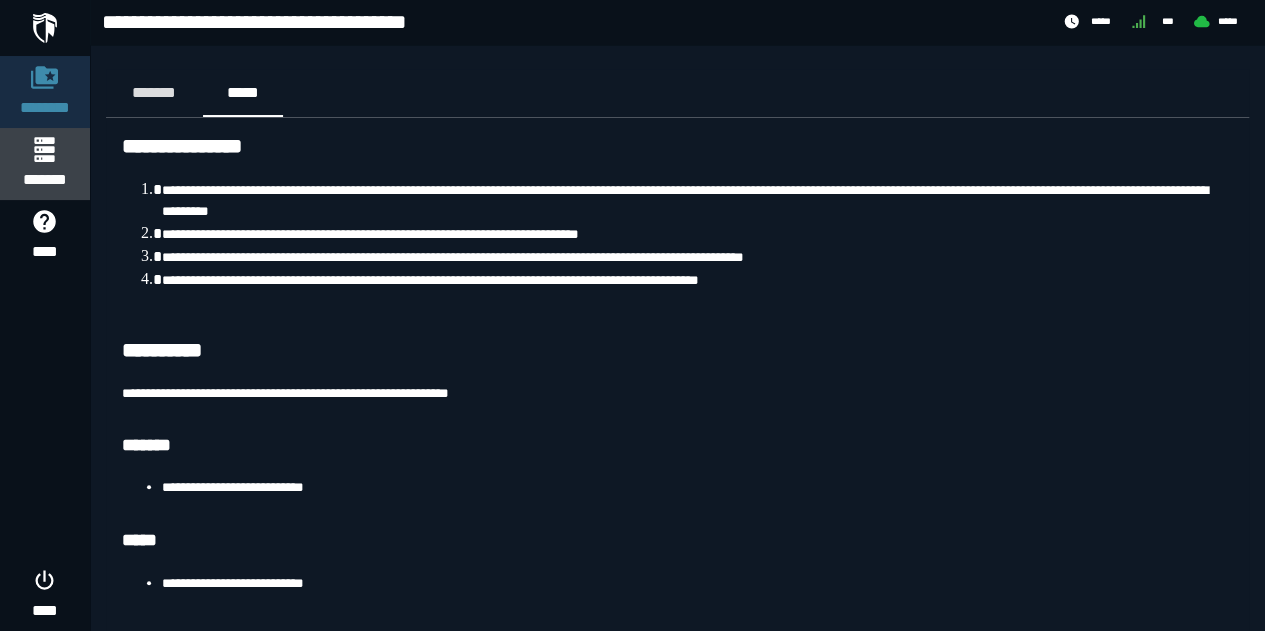 click 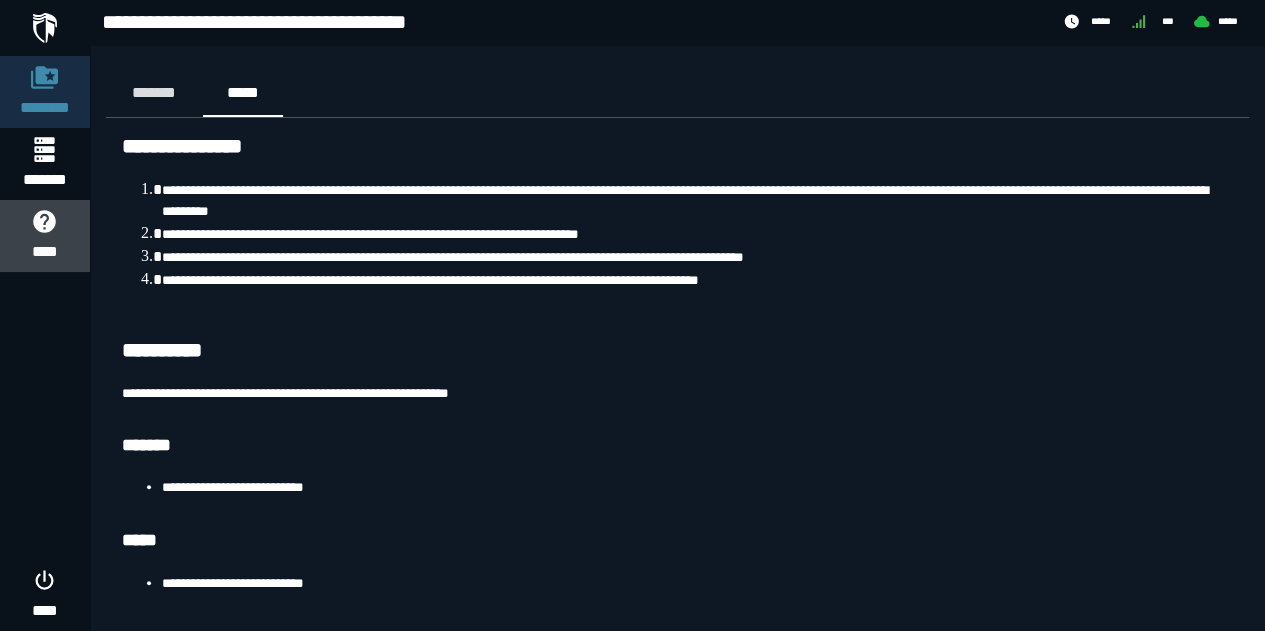 click 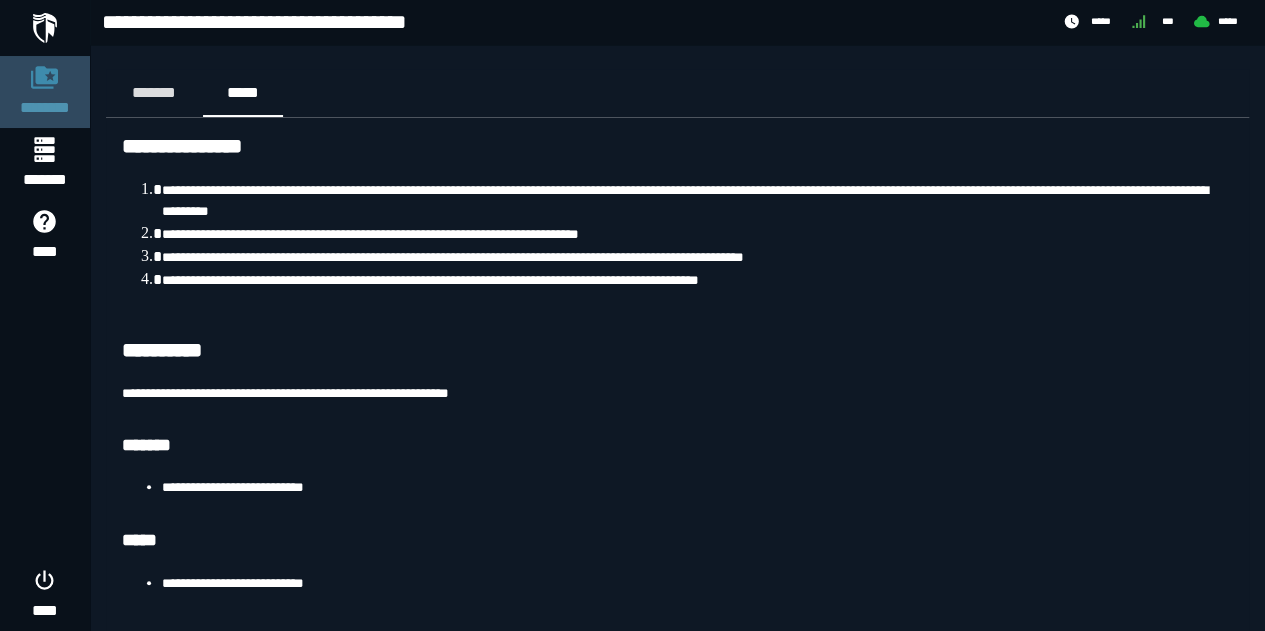 click on "********" at bounding box center [45, 108] 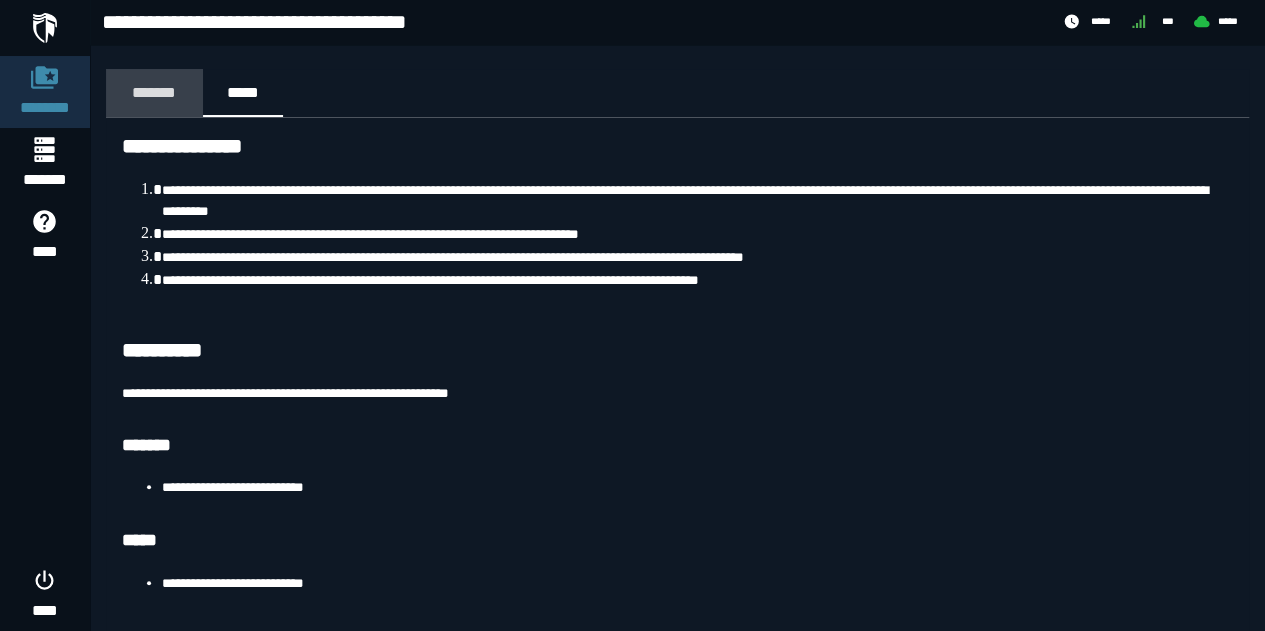 click on "*******" at bounding box center (154, 92) 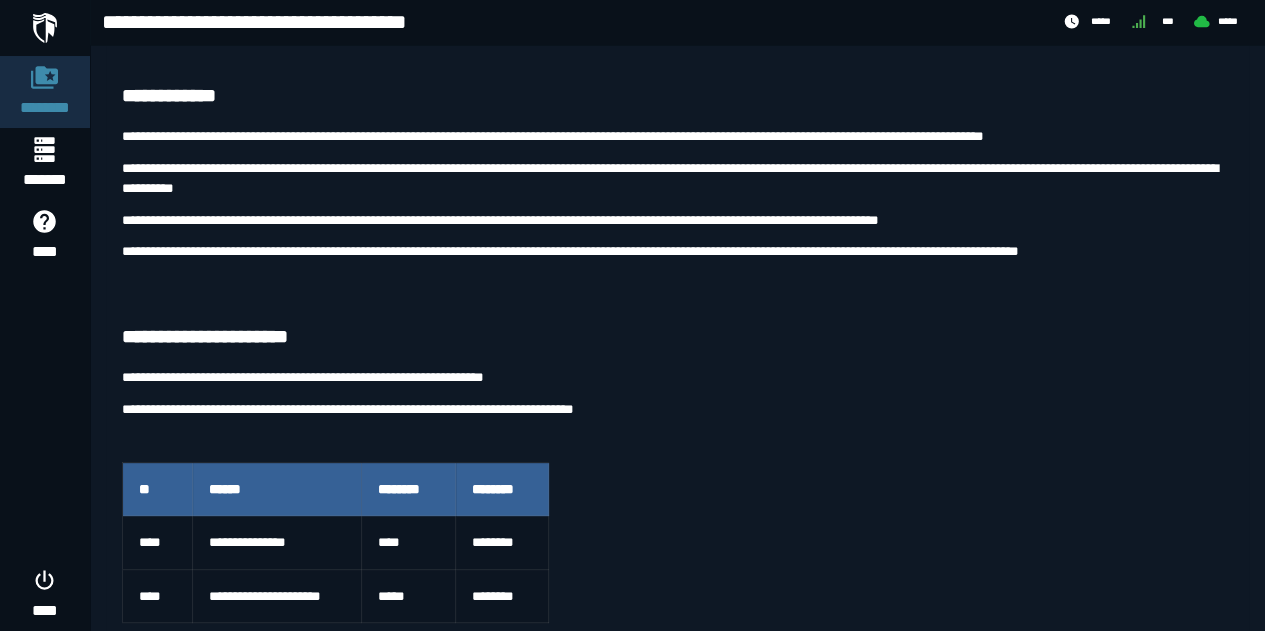 scroll, scrollTop: 212, scrollLeft: 0, axis: vertical 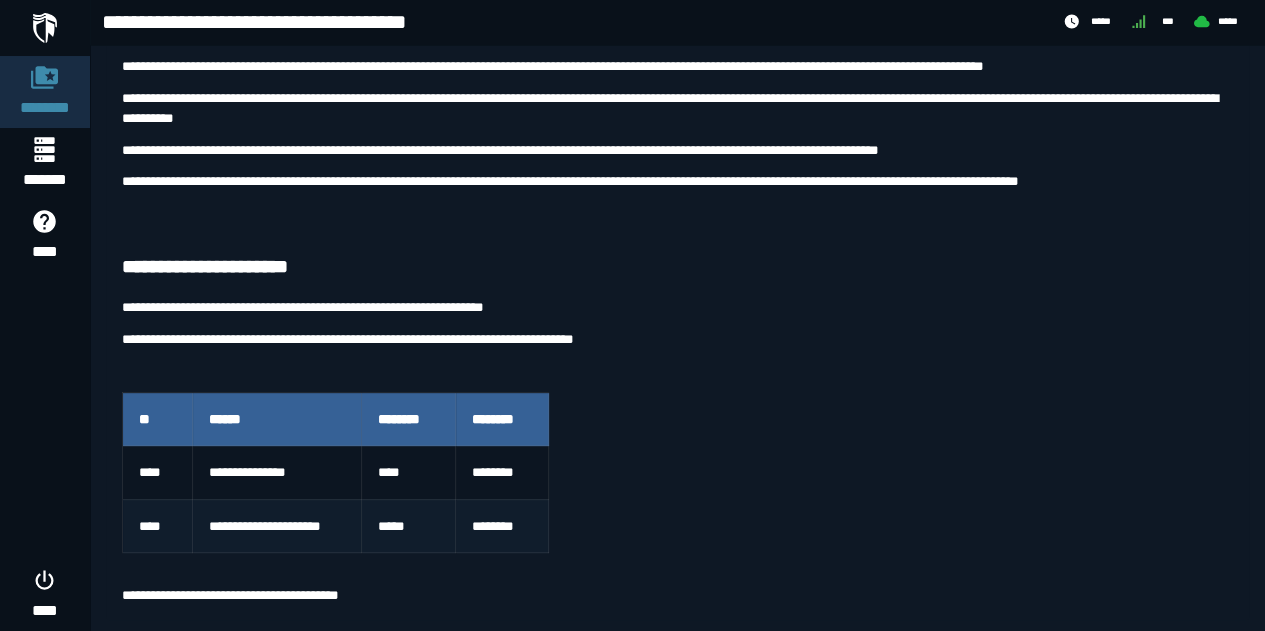 click on "**********" at bounding box center (277, 526) 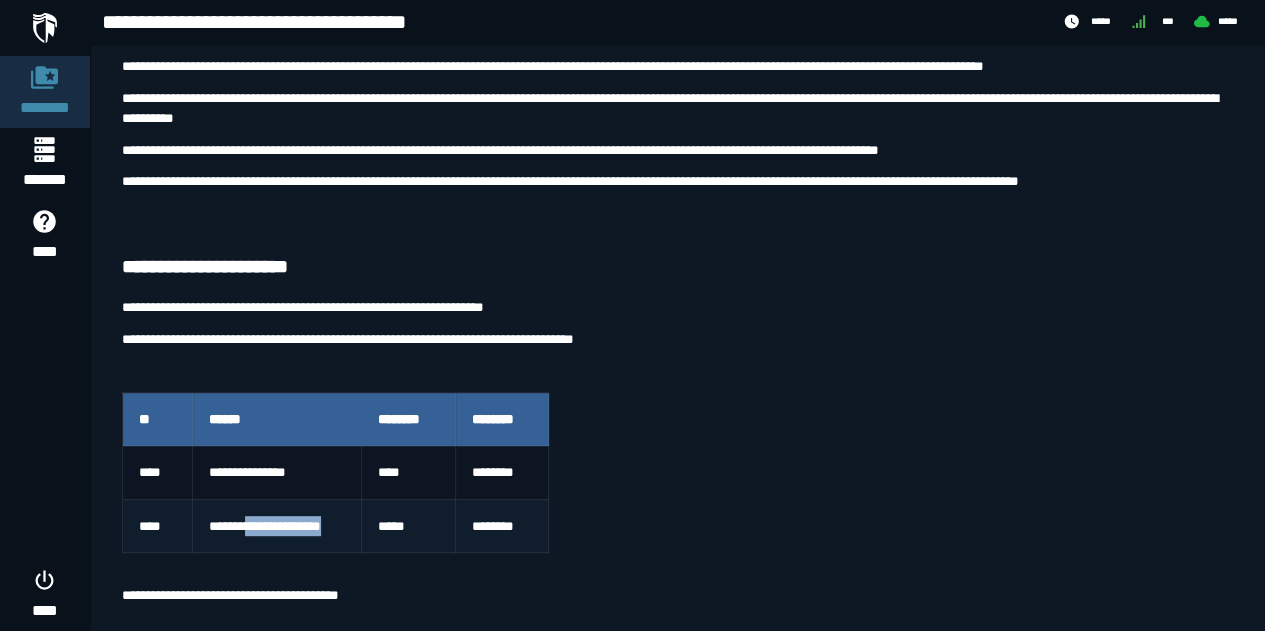 click on "**********" at bounding box center [277, 526] 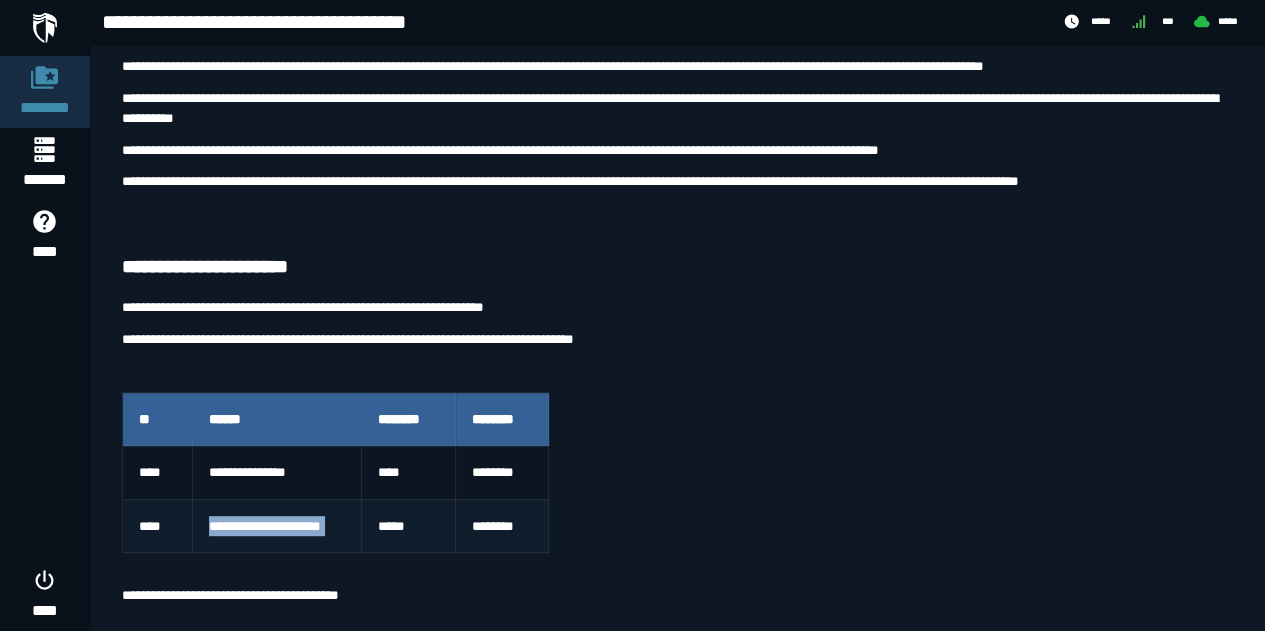 click on "**********" at bounding box center (277, 526) 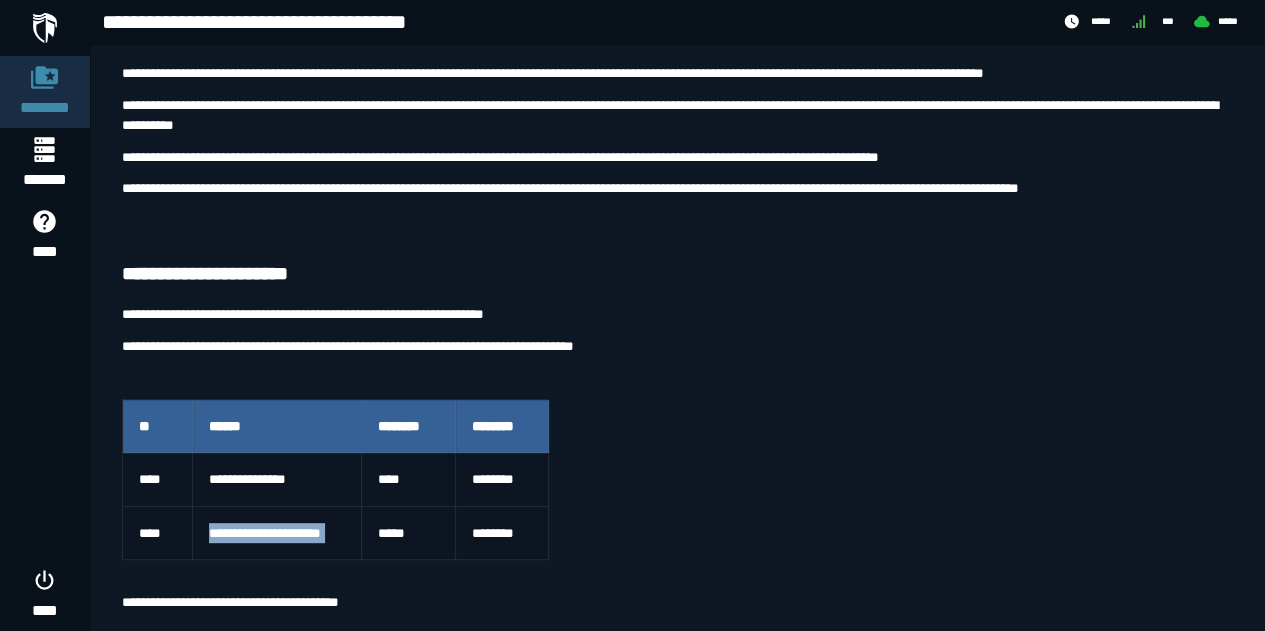 scroll, scrollTop: 212, scrollLeft: 0, axis: vertical 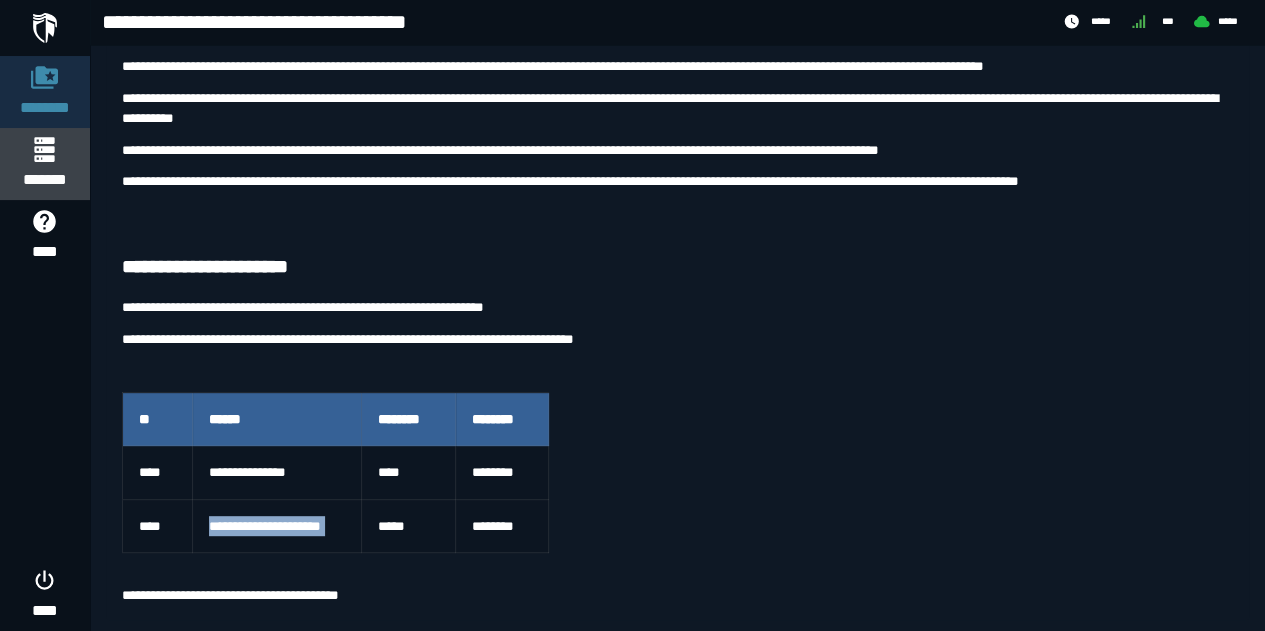 click 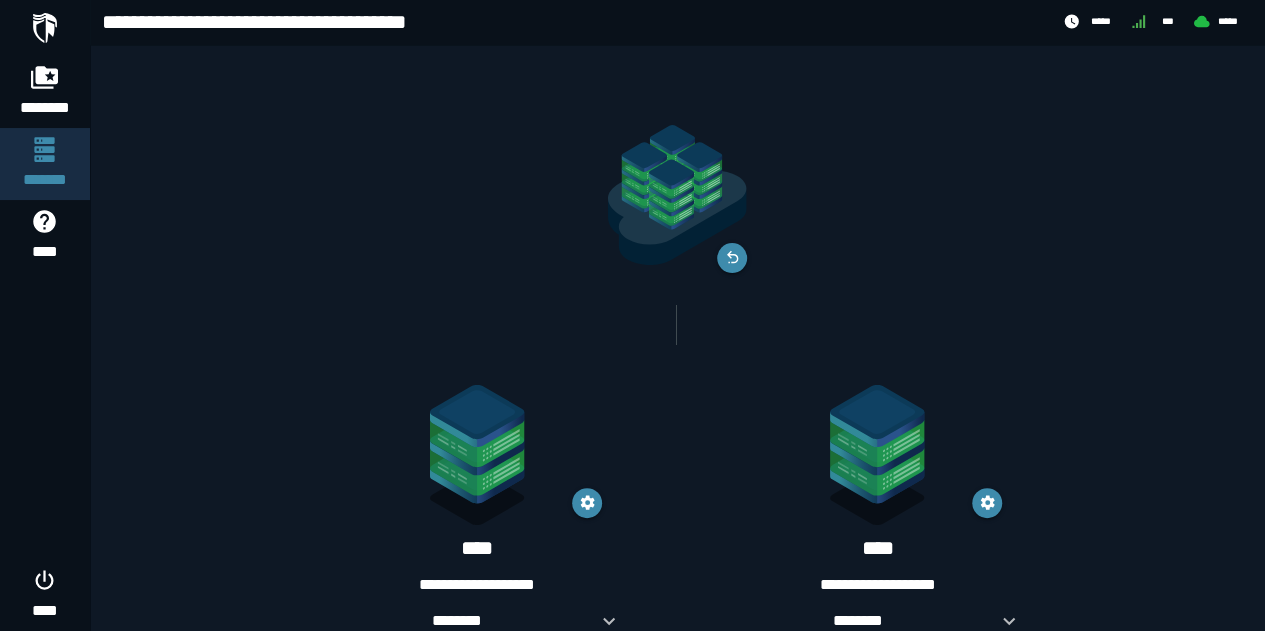 scroll, scrollTop: 58, scrollLeft: 0, axis: vertical 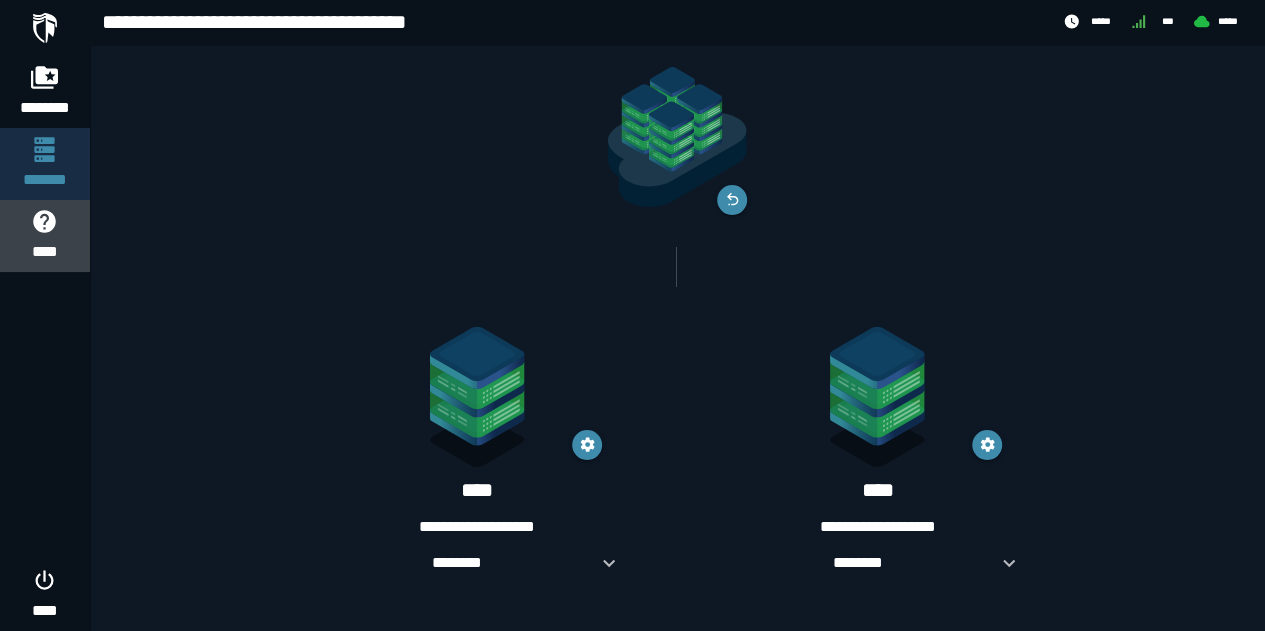 click on "****" 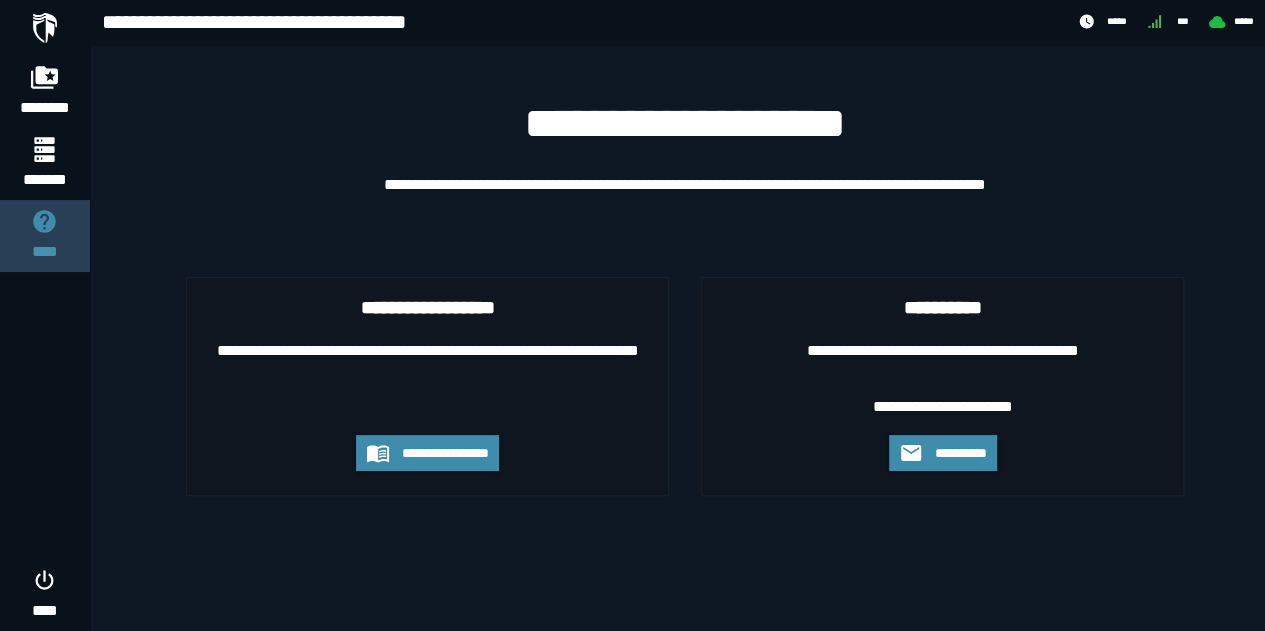 scroll, scrollTop: 0, scrollLeft: 0, axis: both 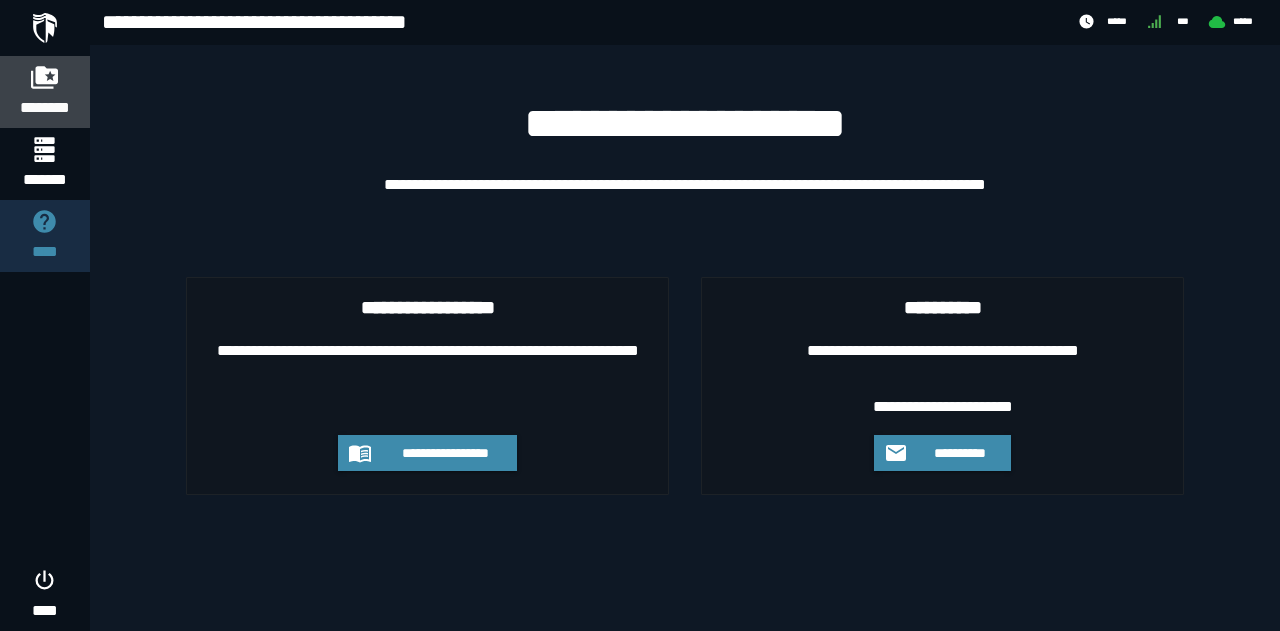 click 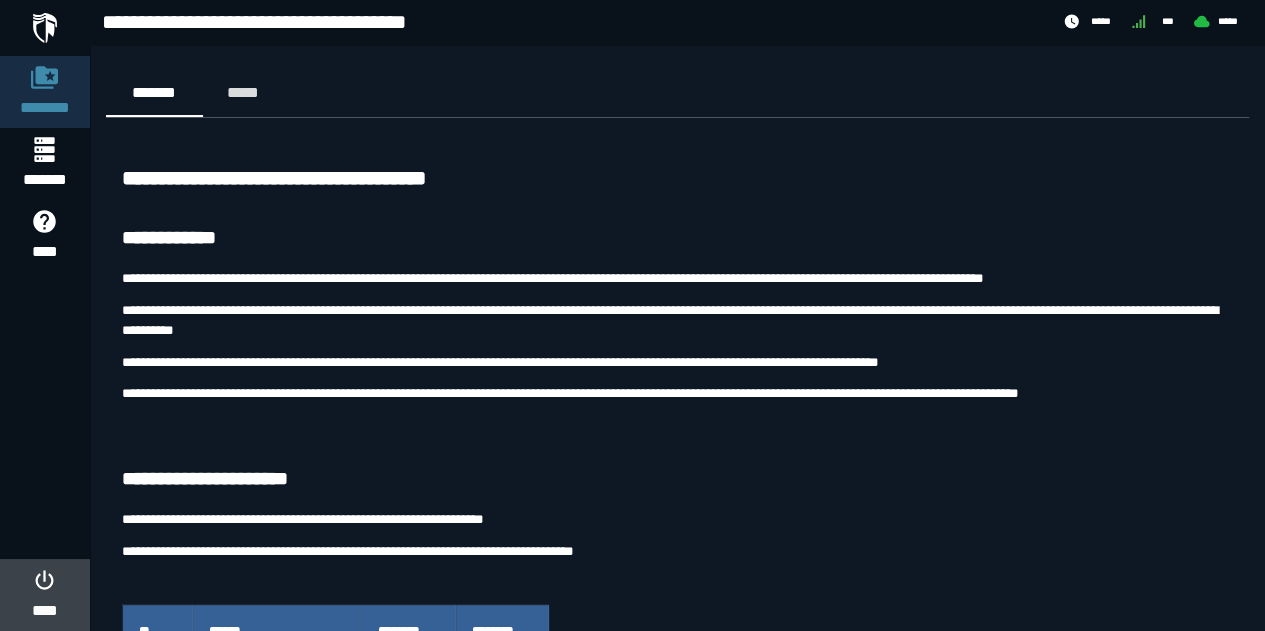 click on "****" 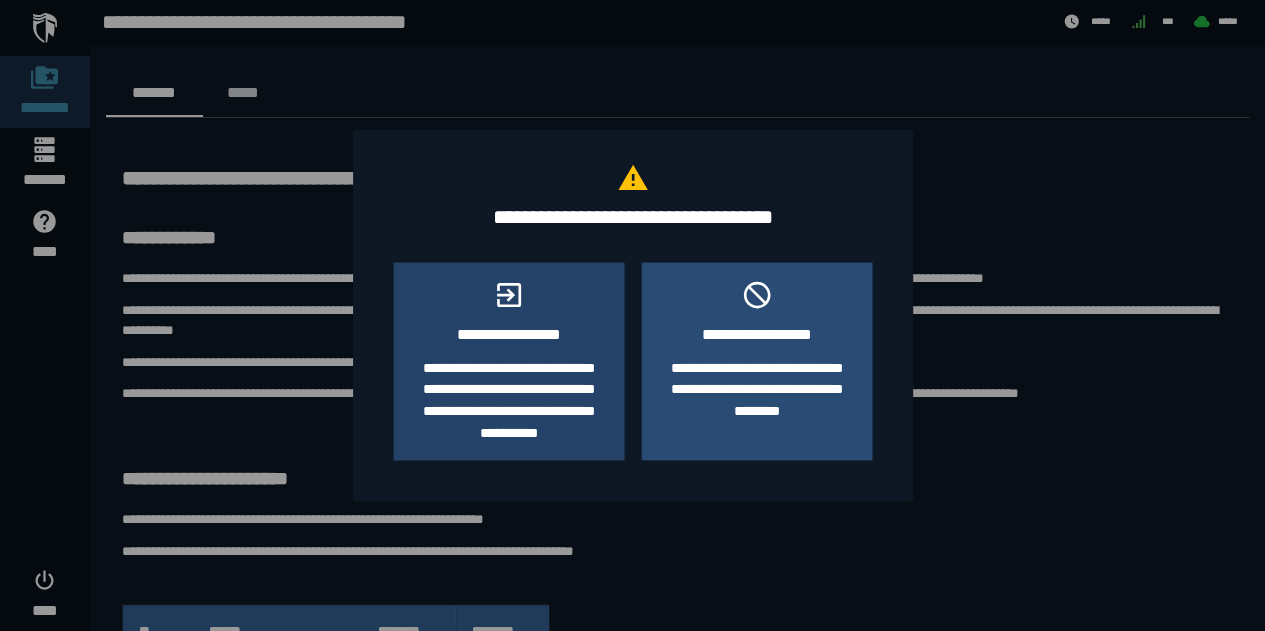 click on "**********" 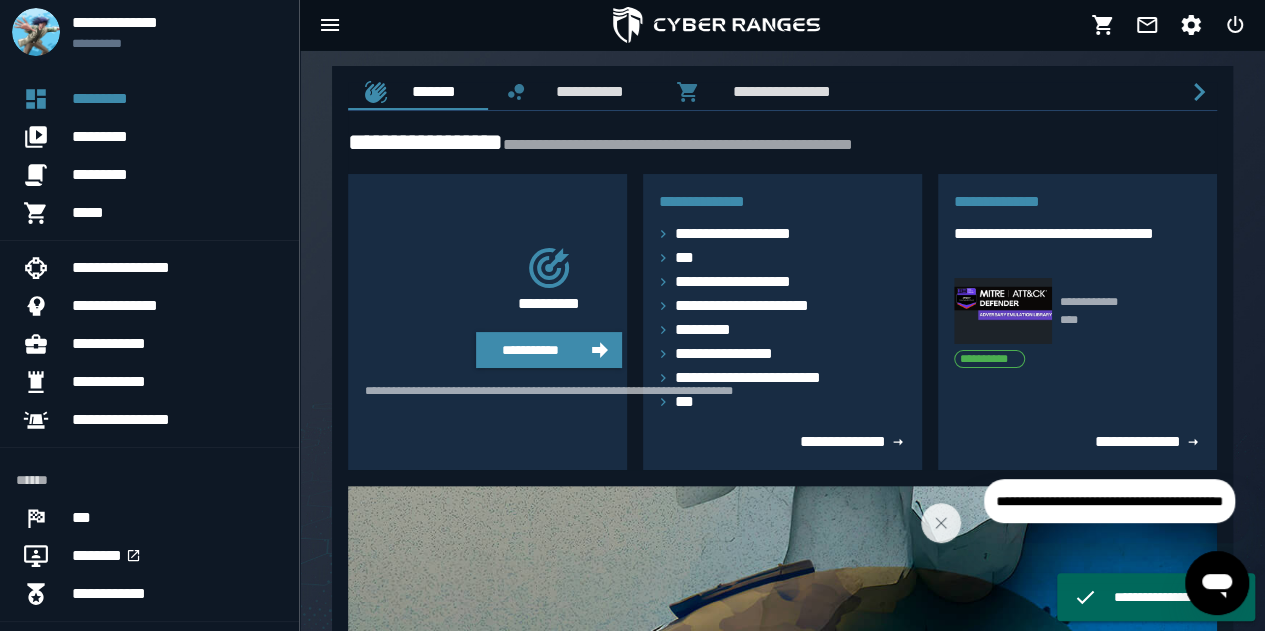 scroll, scrollTop: 76, scrollLeft: 0, axis: vertical 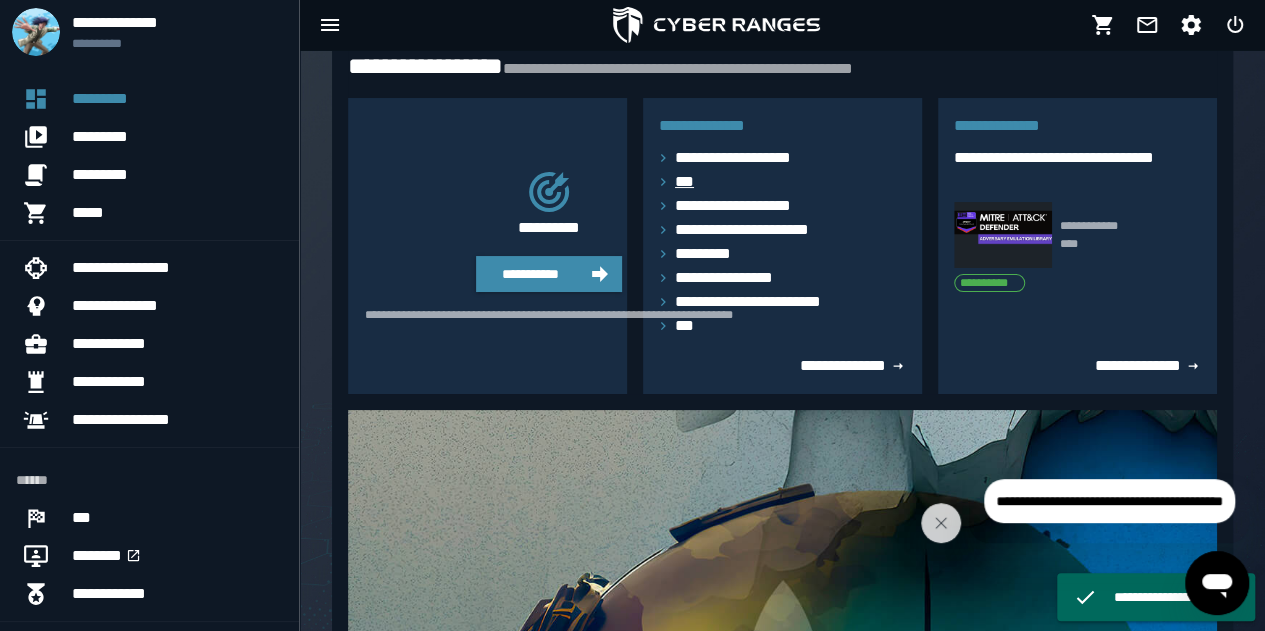 click on "***" at bounding box center (690, 182) 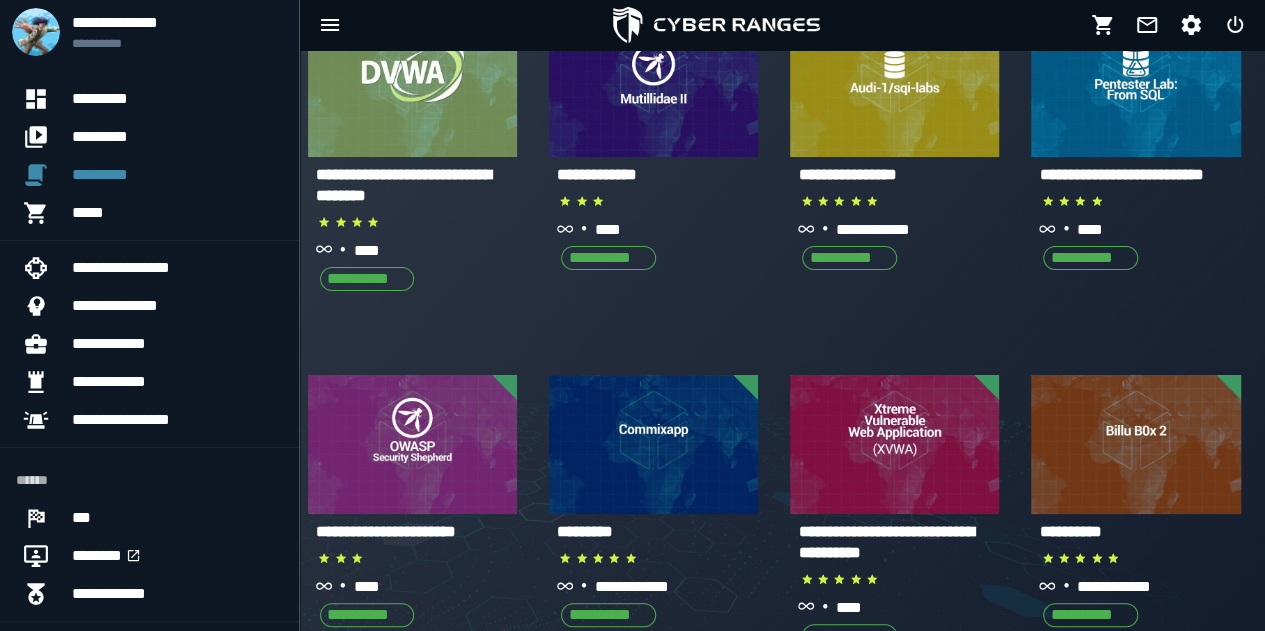 scroll, scrollTop: 0, scrollLeft: 0, axis: both 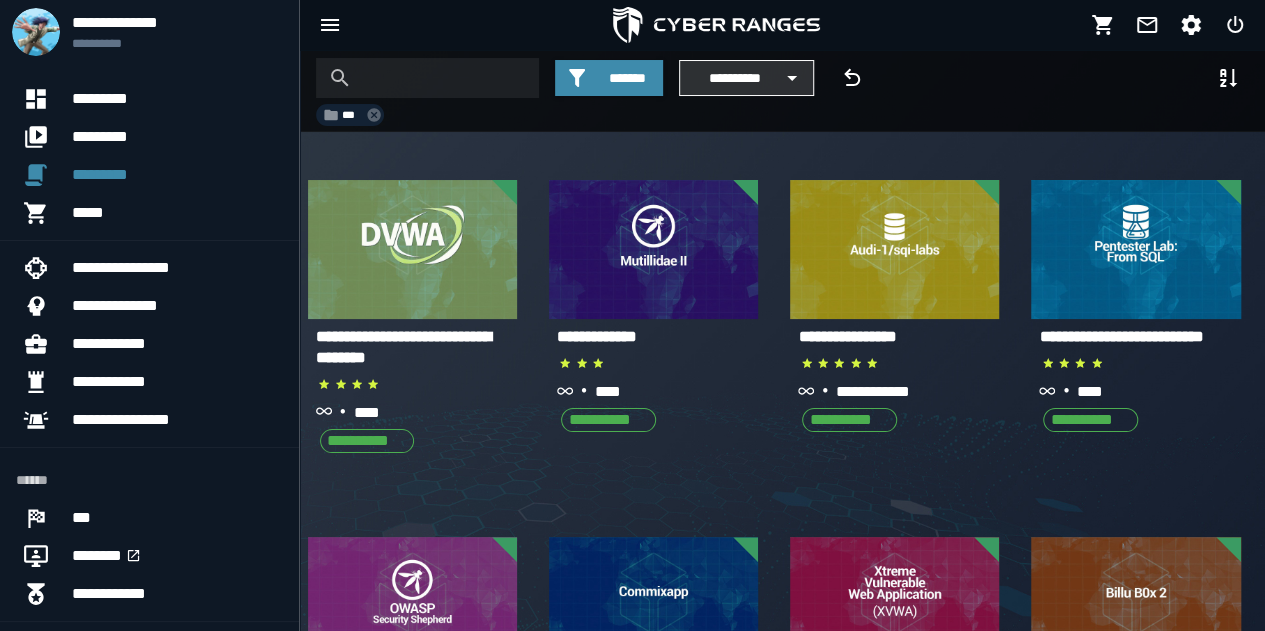 click on "**********" at bounding box center (734, 78) 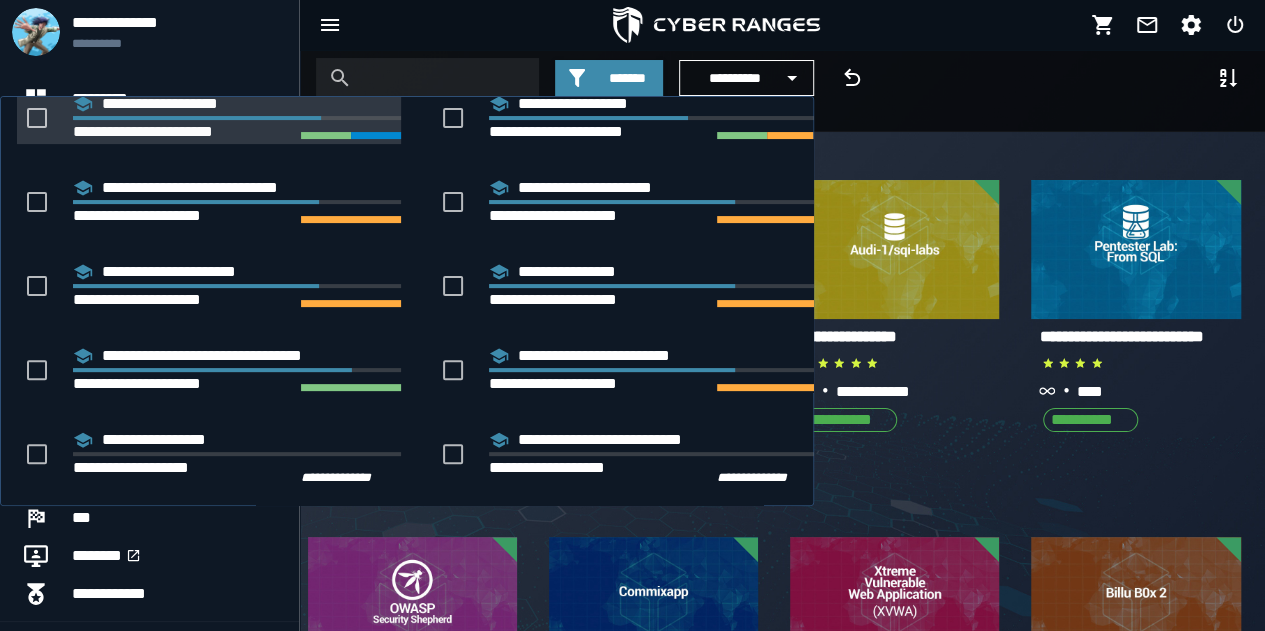 scroll, scrollTop: 286, scrollLeft: 0, axis: vertical 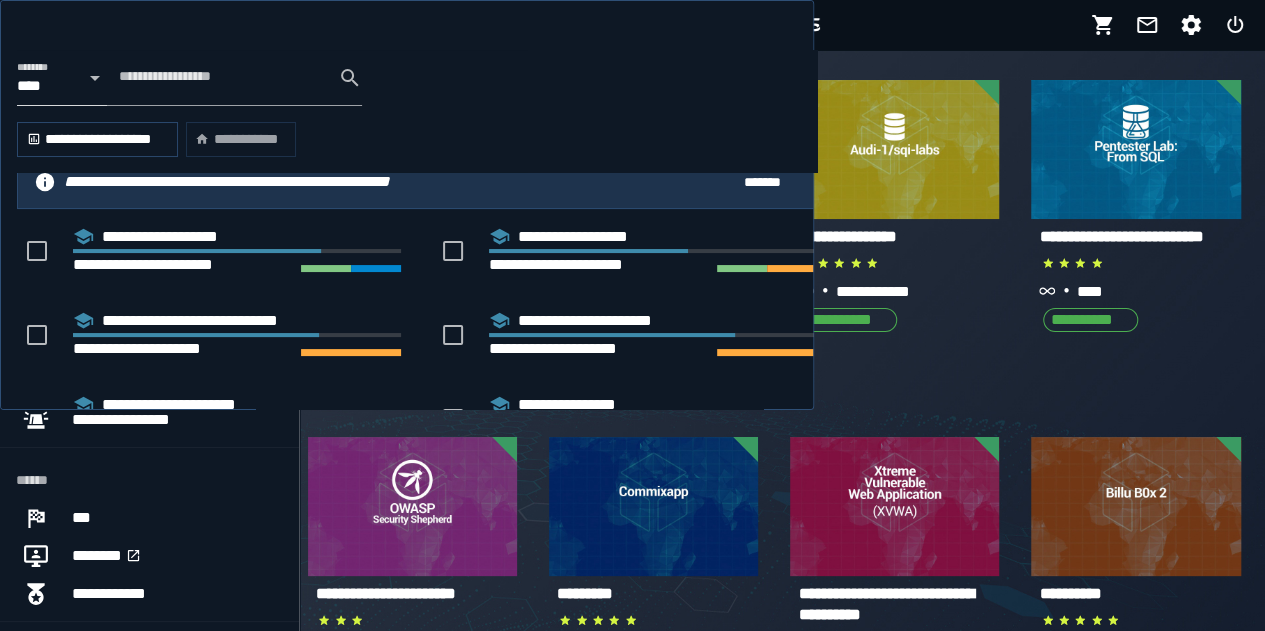 click at bounding box center (716, 25) 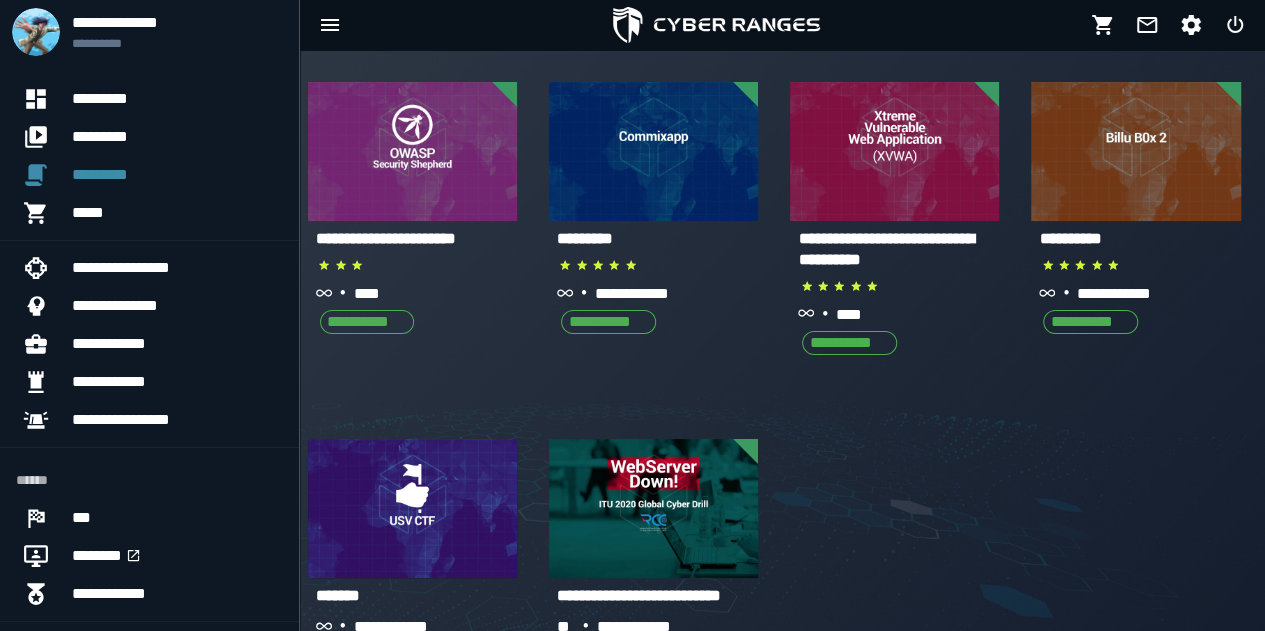 scroll, scrollTop: 606, scrollLeft: 0, axis: vertical 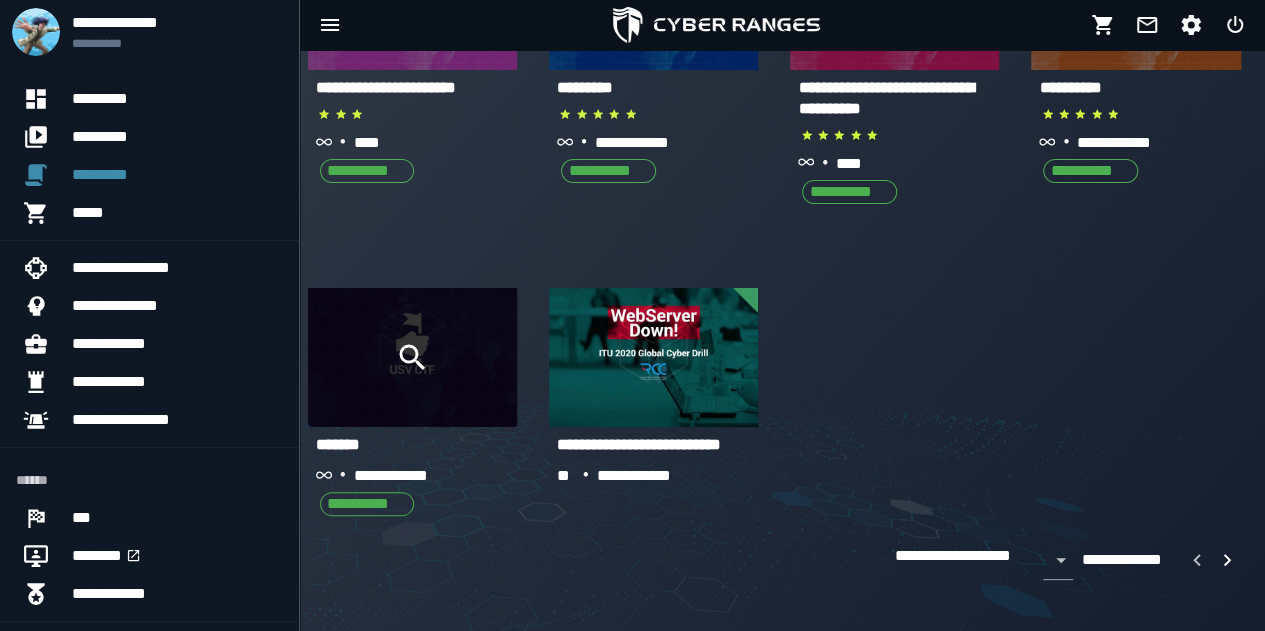click 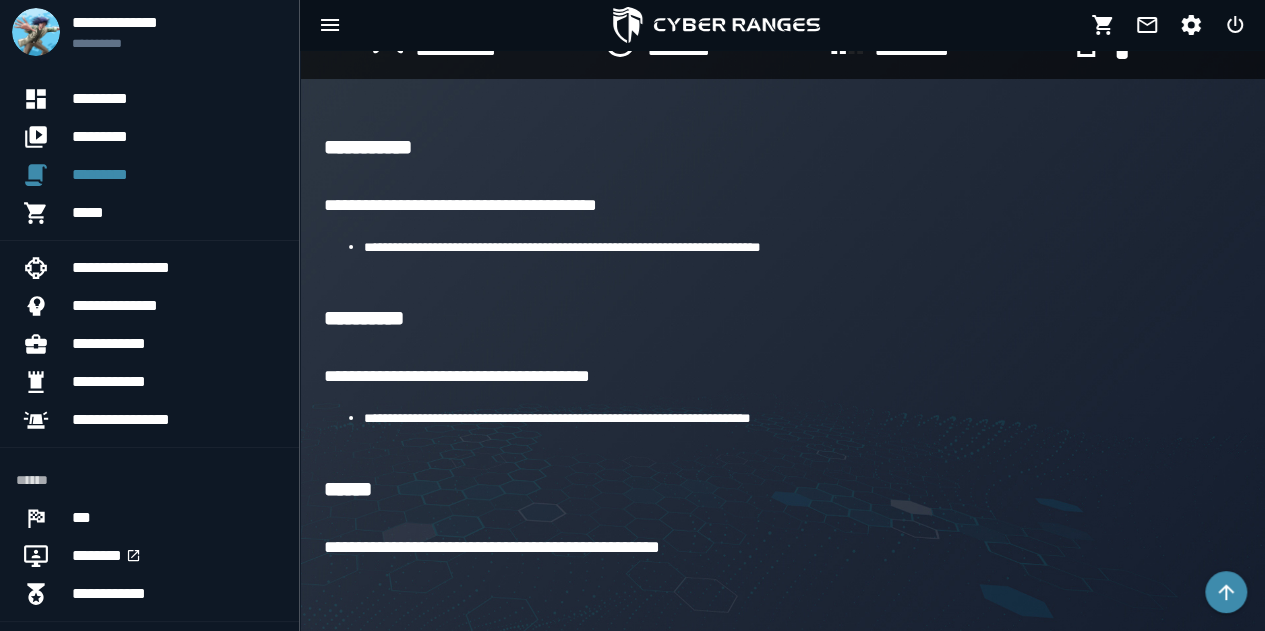 scroll, scrollTop: 135, scrollLeft: 0, axis: vertical 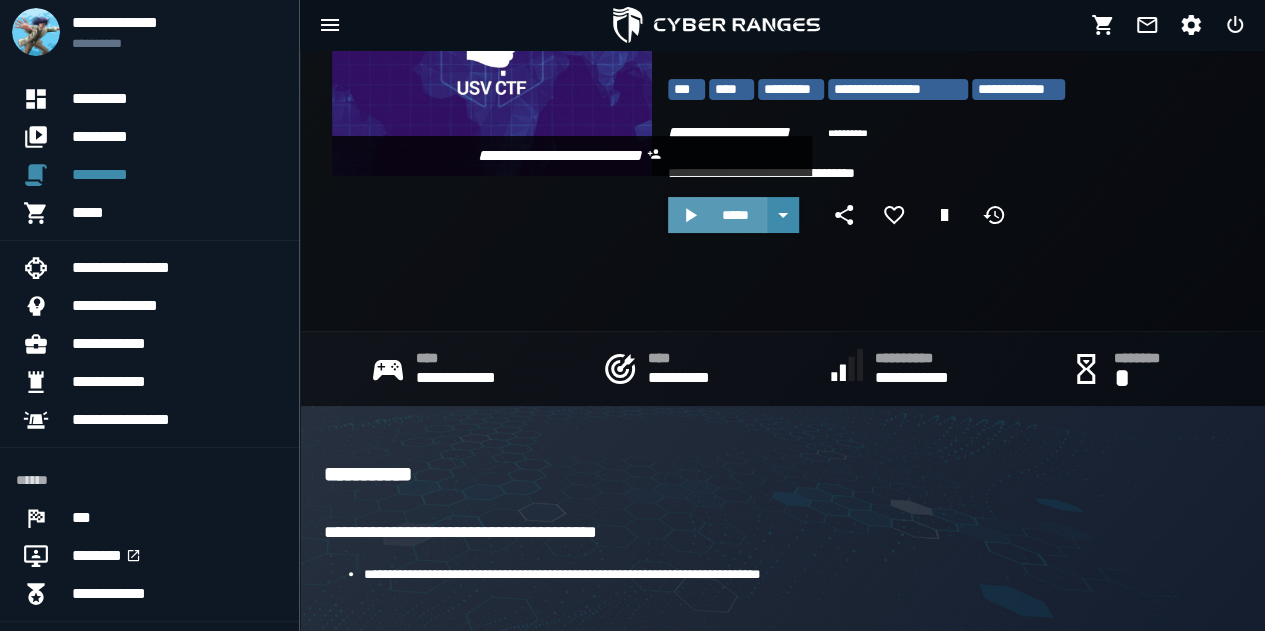 click on "*****" at bounding box center [735, 215] 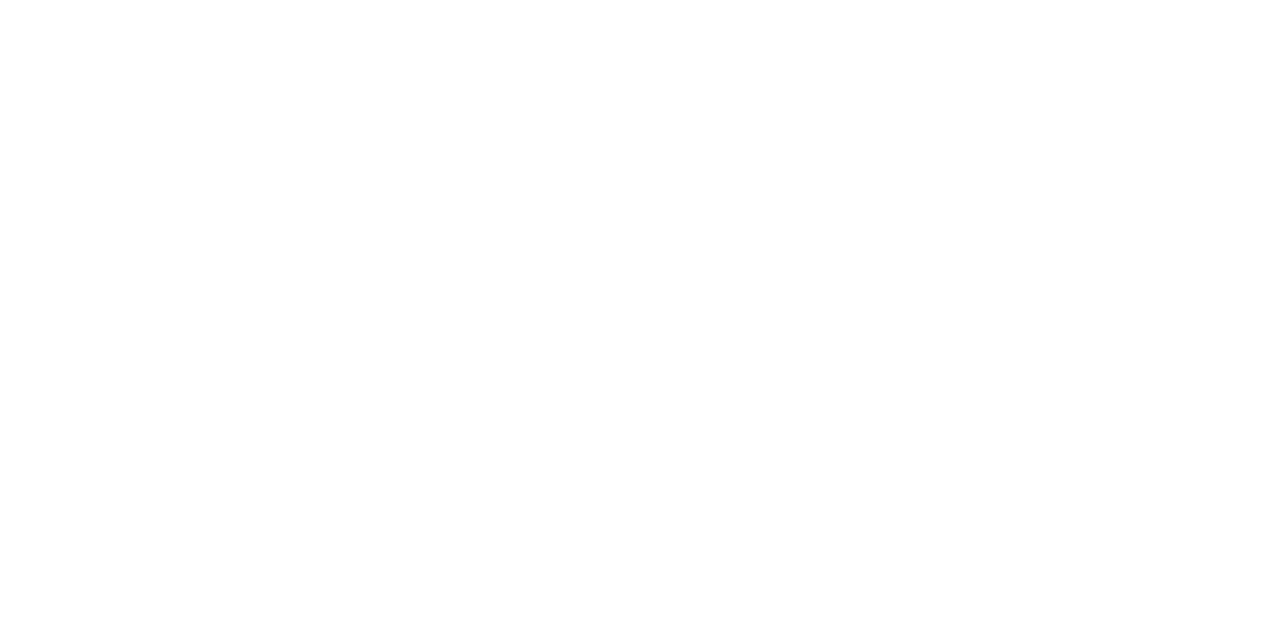scroll, scrollTop: 0, scrollLeft: 0, axis: both 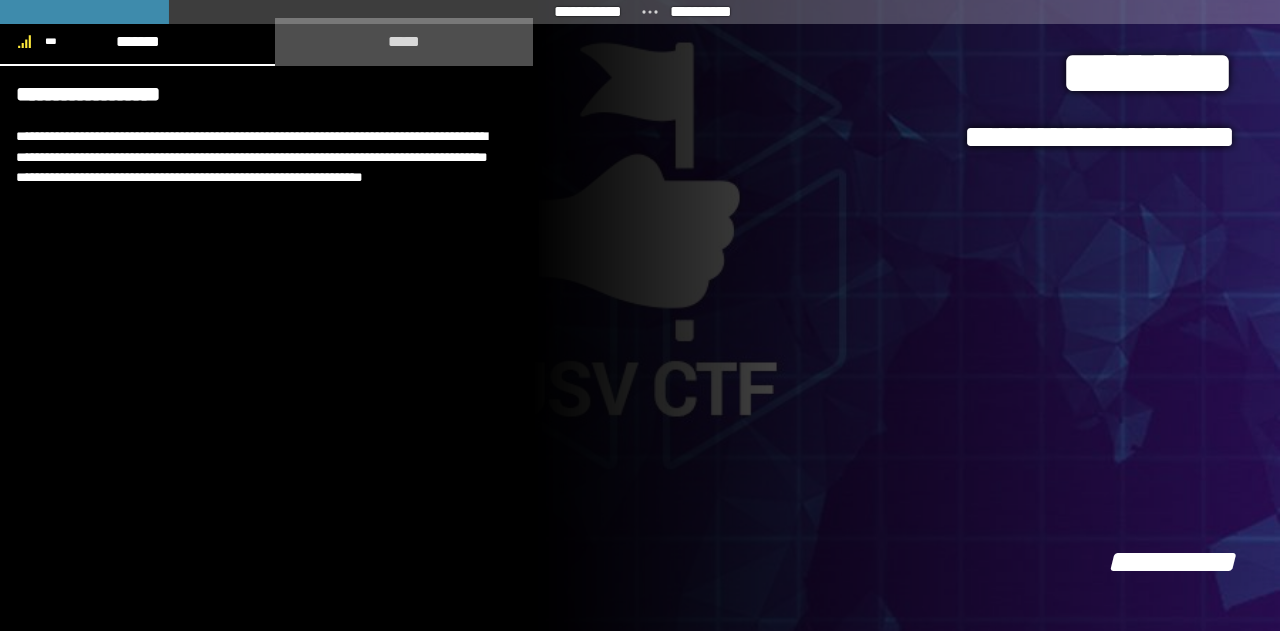 click on "*****" 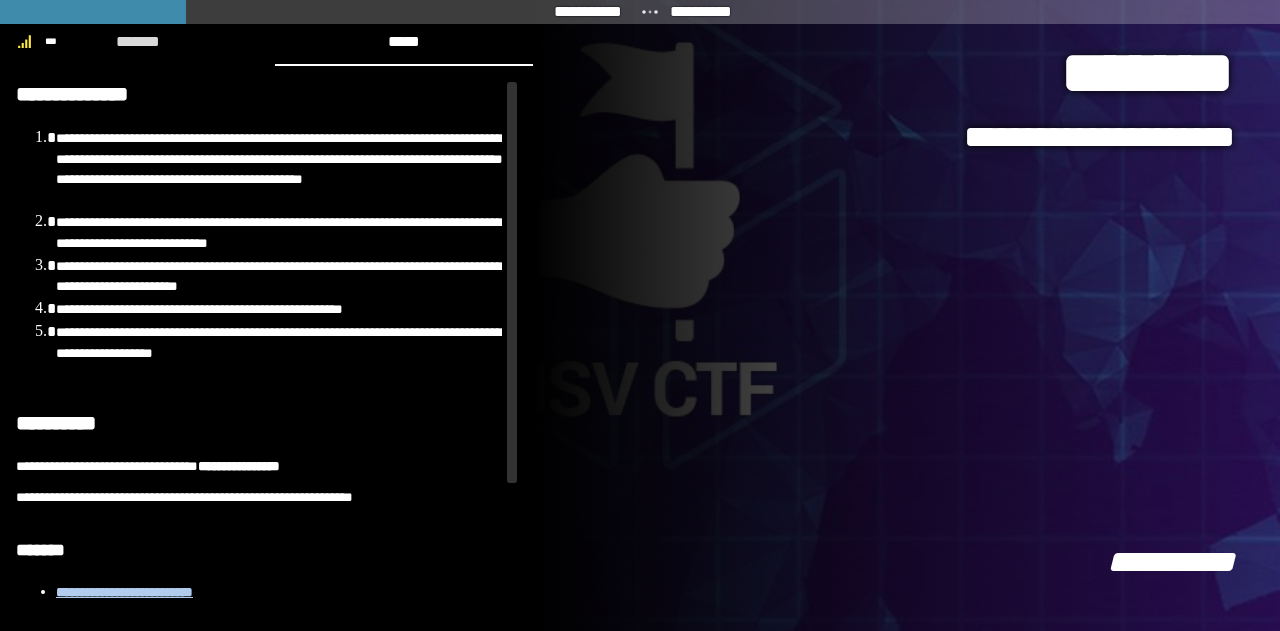 scroll, scrollTop: 175, scrollLeft: 0, axis: vertical 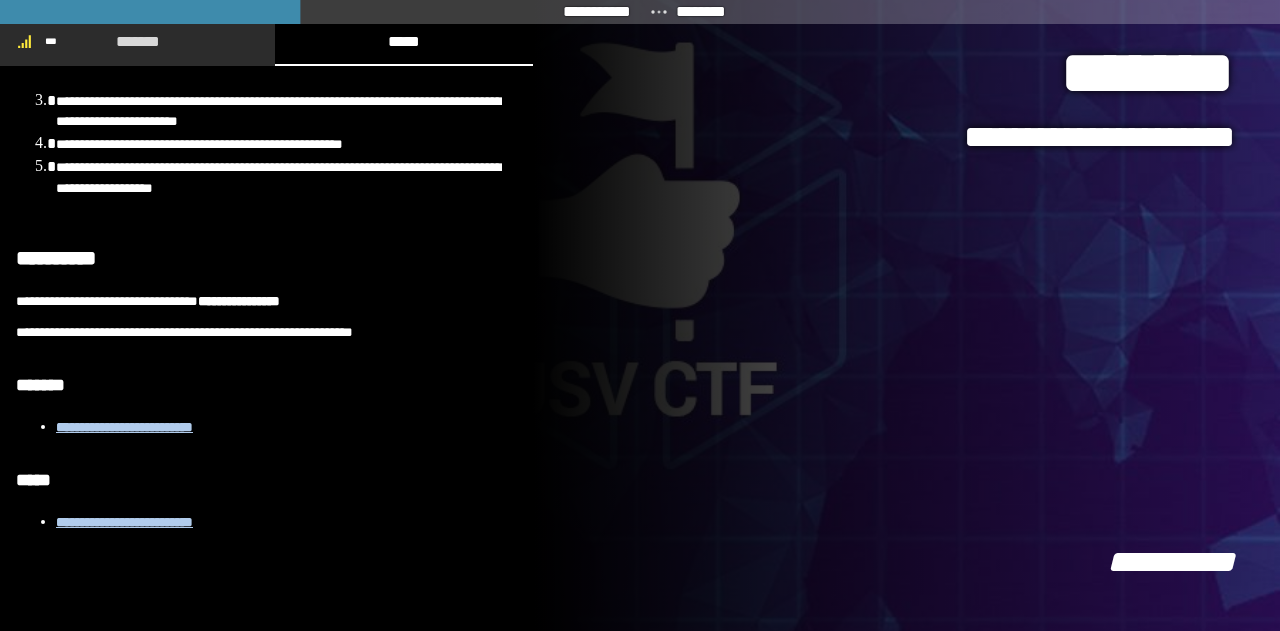 click on "*******" at bounding box center [137, 41] 